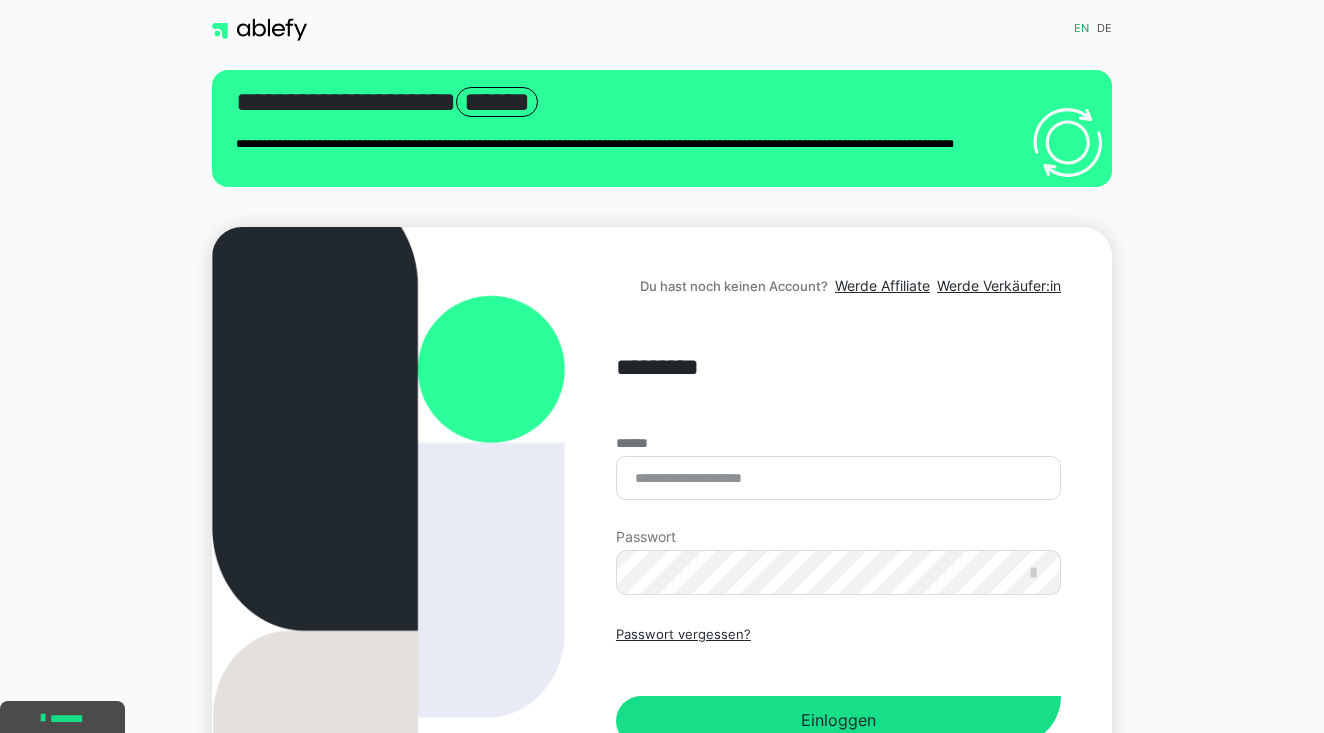 scroll, scrollTop: 0, scrollLeft: 0, axis: both 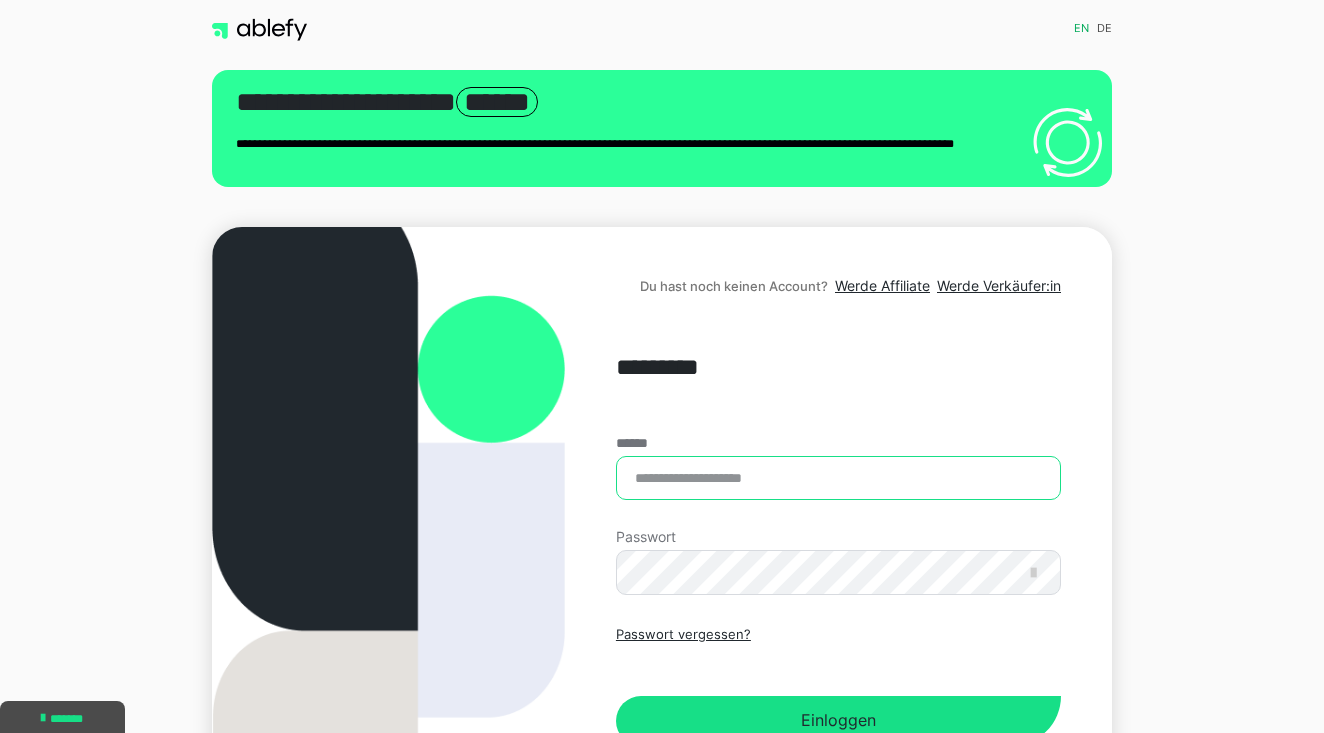 type on "**********" 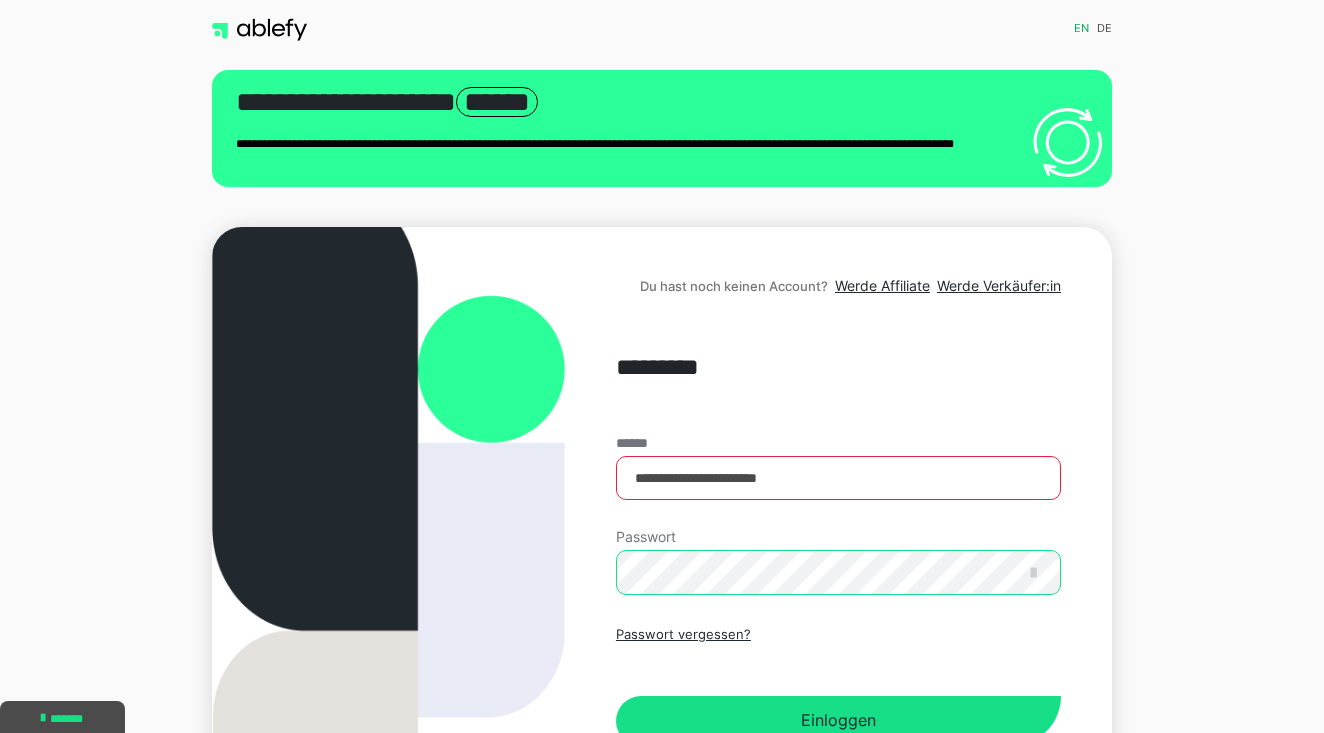 click on "Einloggen" at bounding box center [838, 721] 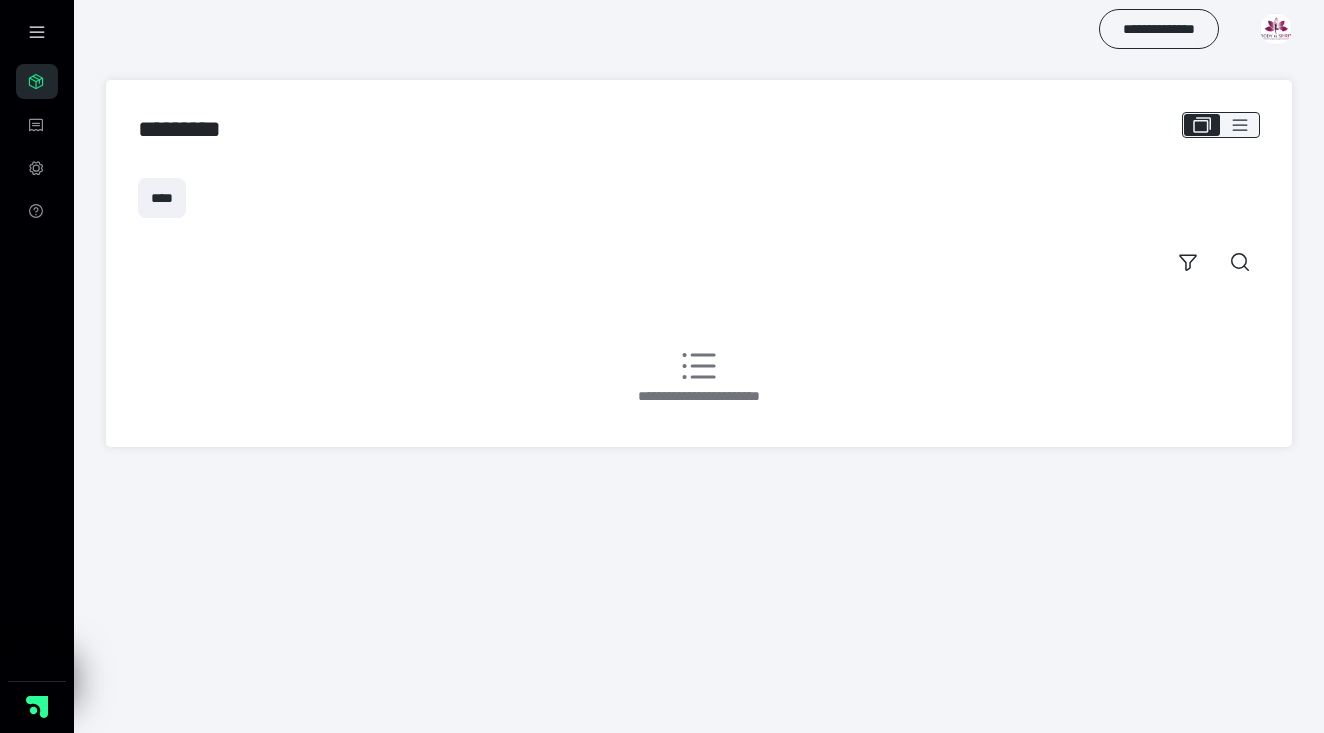 scroll, scrollTop: 0, scrollLeft: 0, axis: both 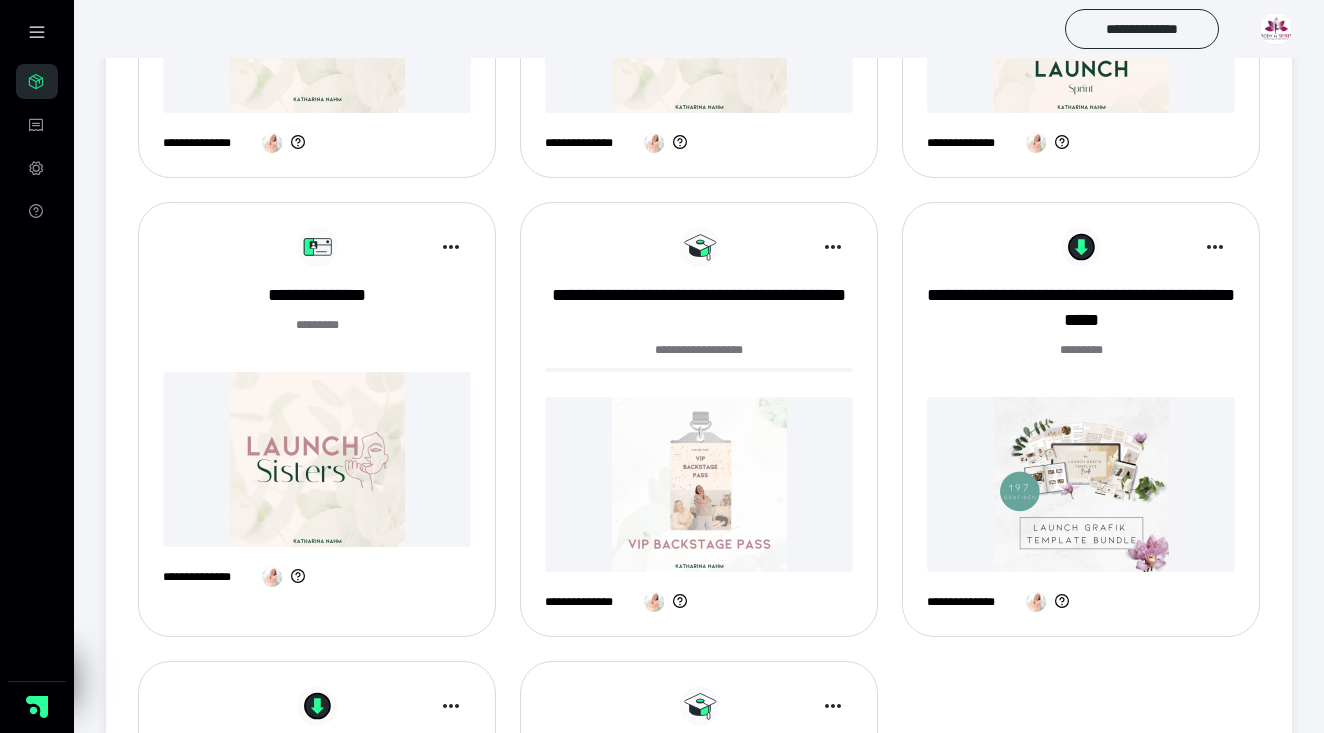 click at bounding box center [317, 459] 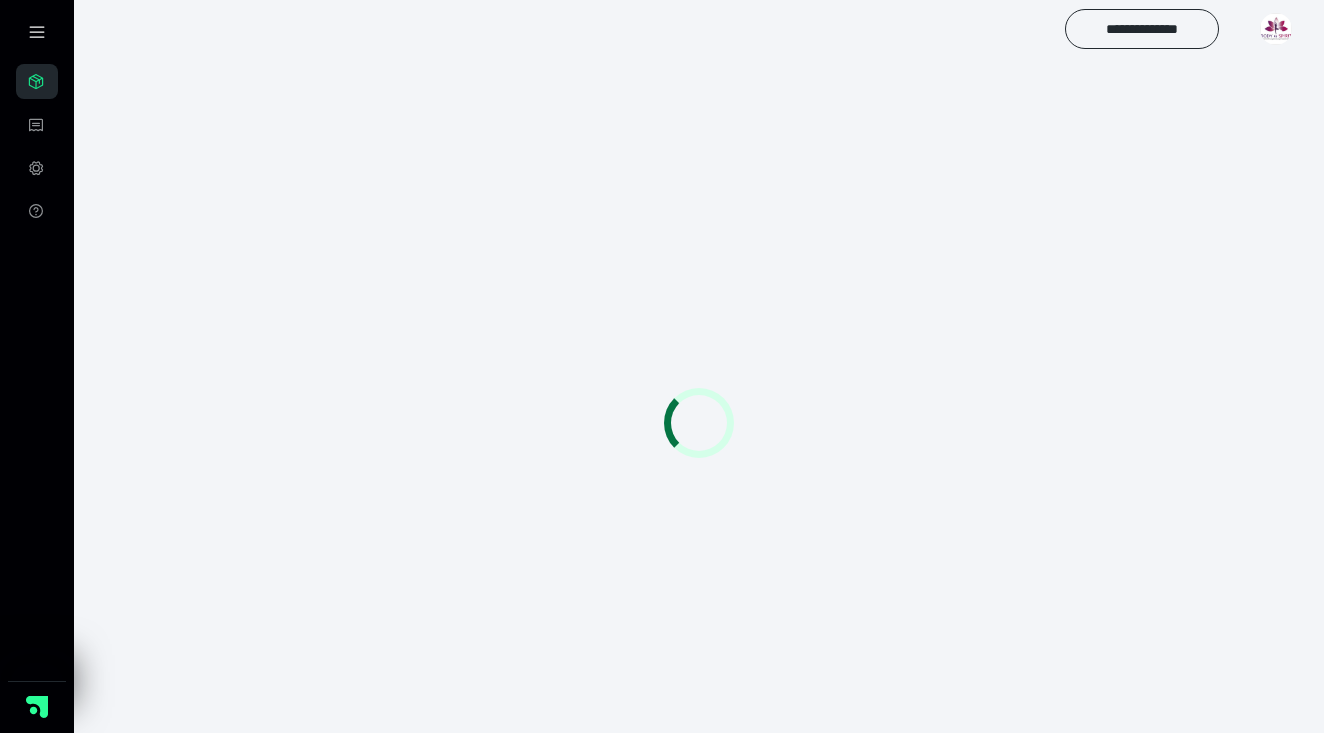 scroll, scrollTop: 0, scrollLeft: 0, axis: both 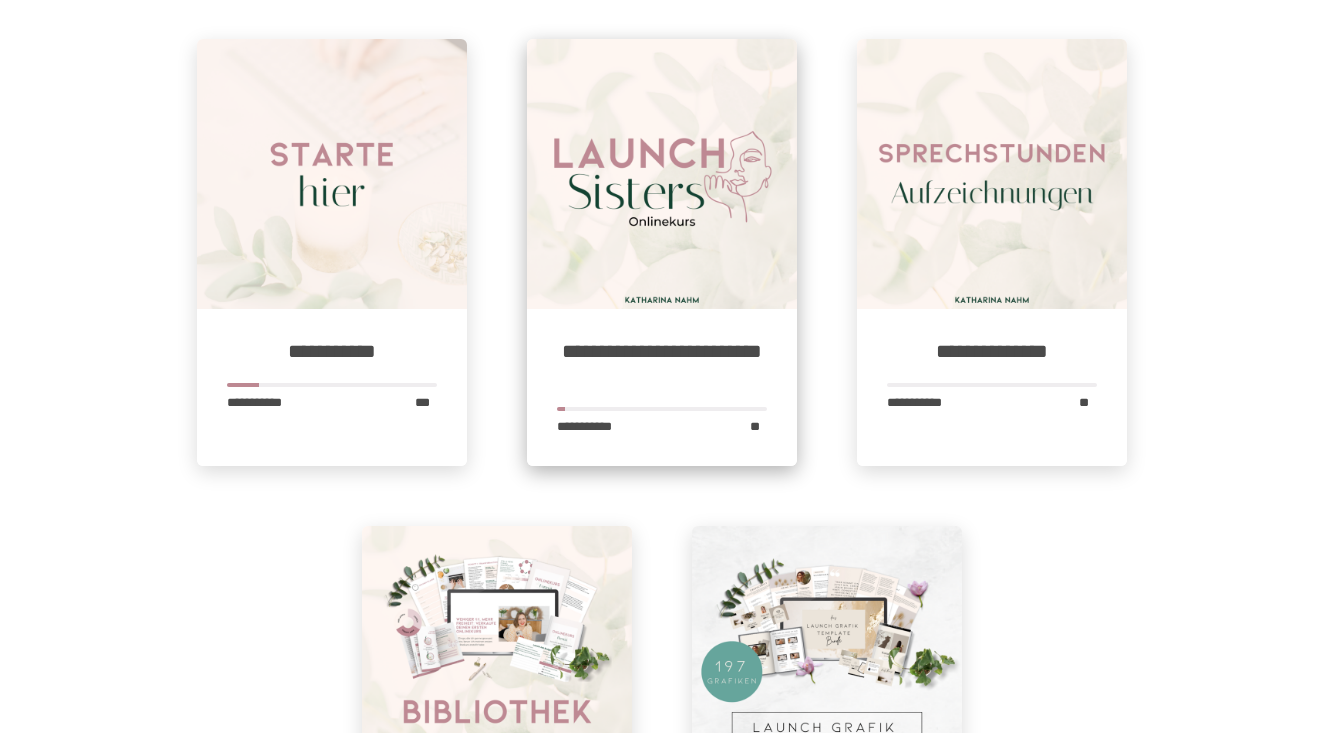 click at bounding box center (662, 174) 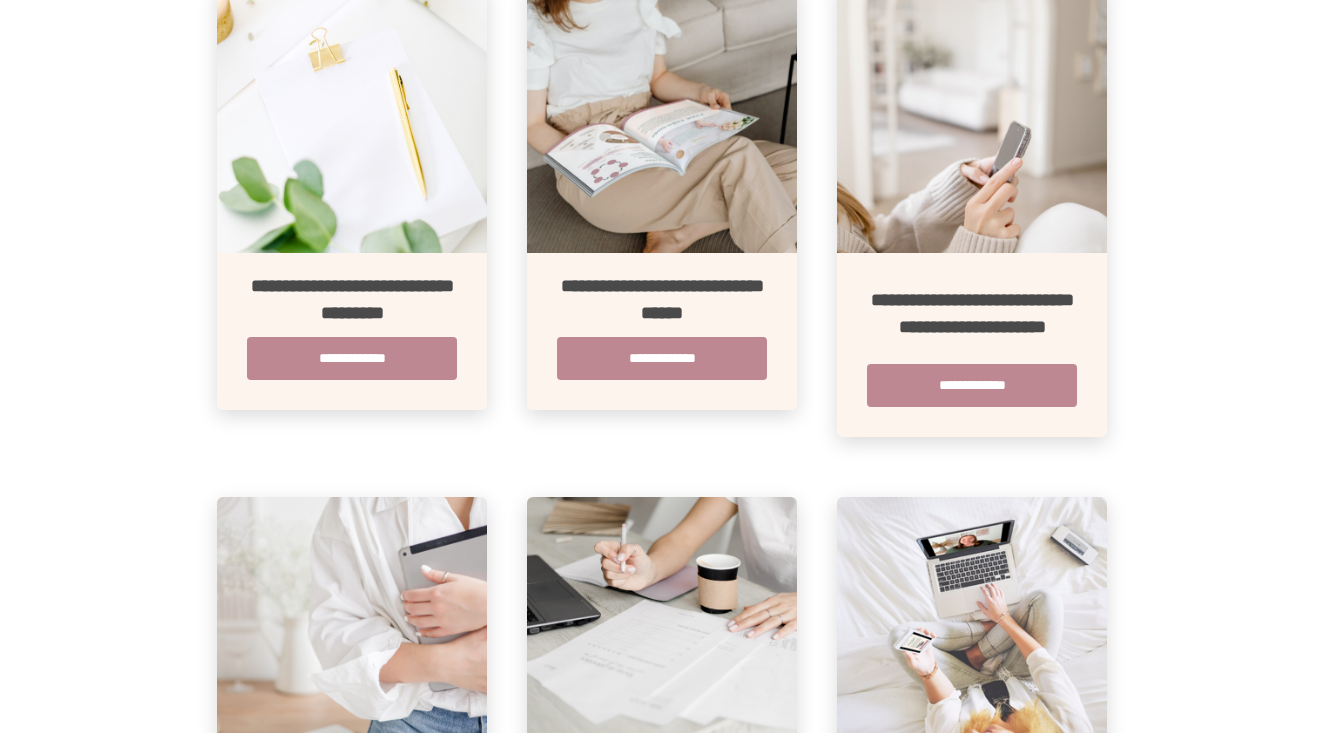scroll, scrollTop: 515, scrollLeft: 0, axis: vertical 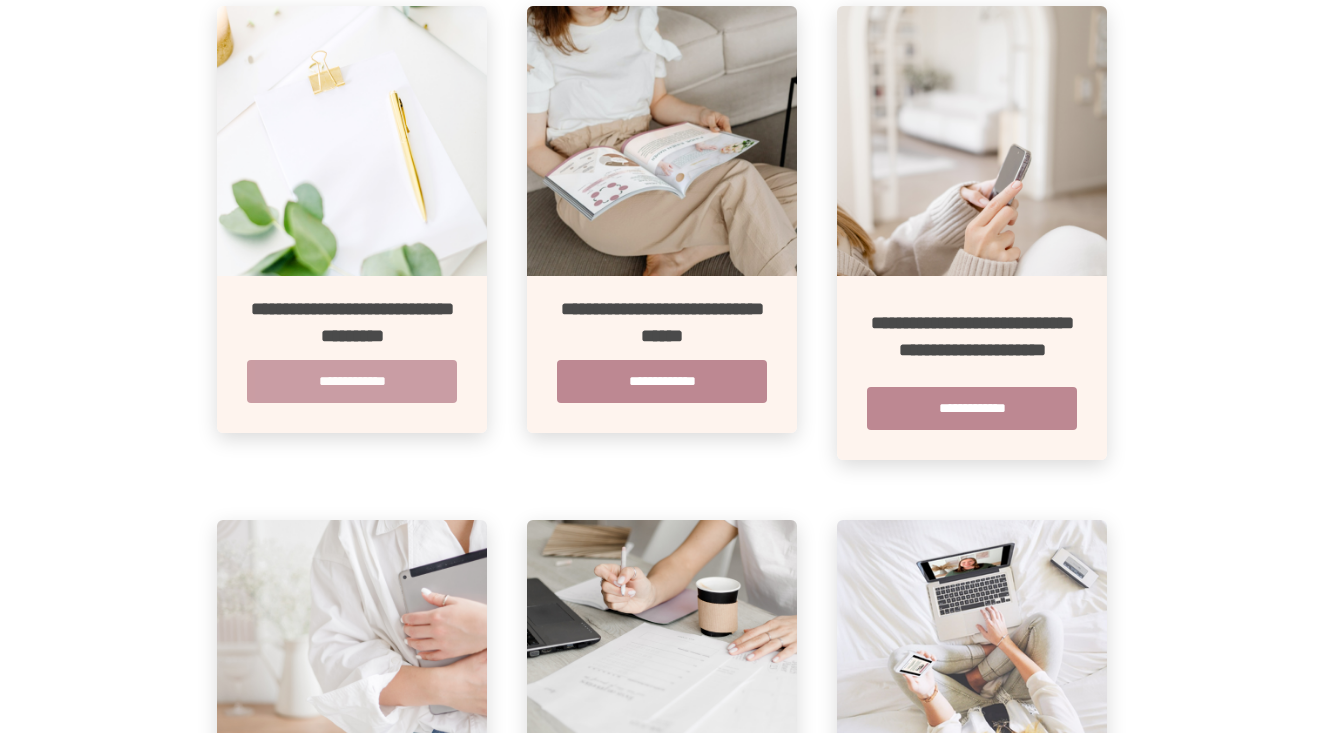 click on "**********" at bounding box center (352, 381) 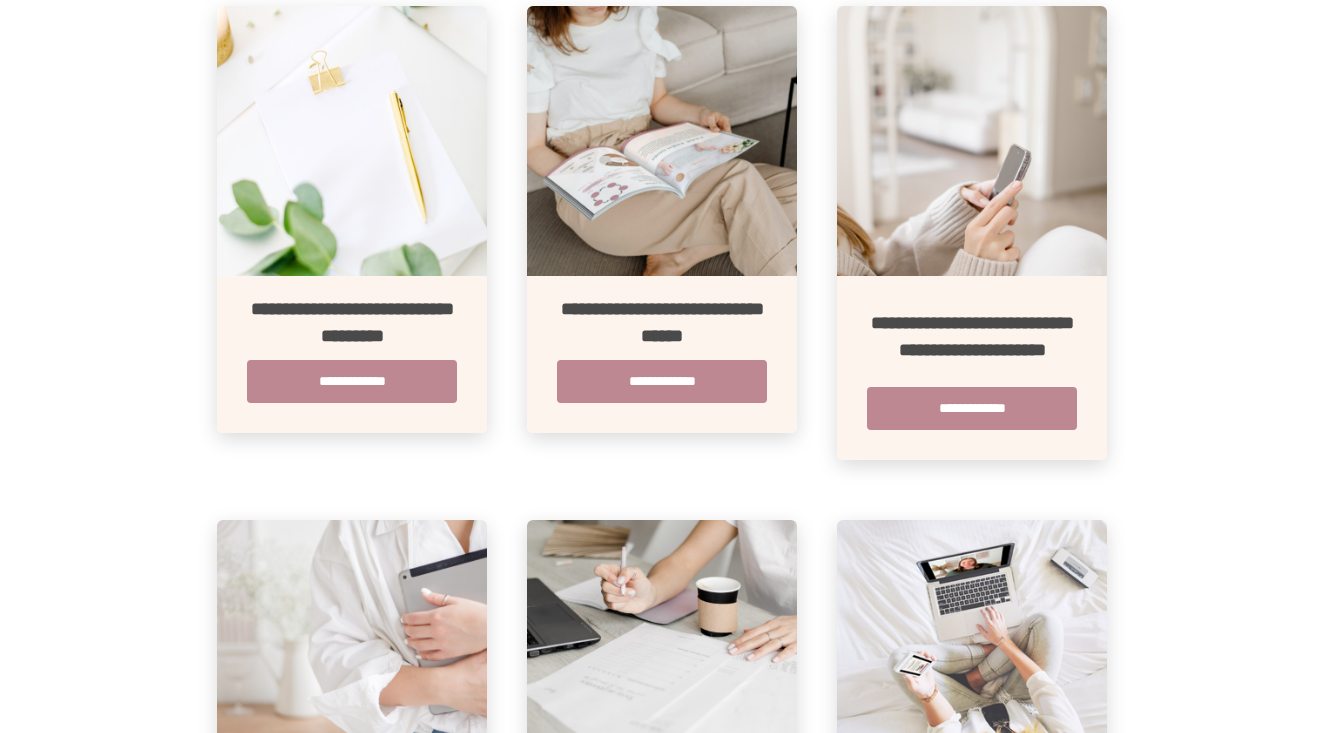 scroll, scrollTop: 0, scrollLeft: 0, axis: both 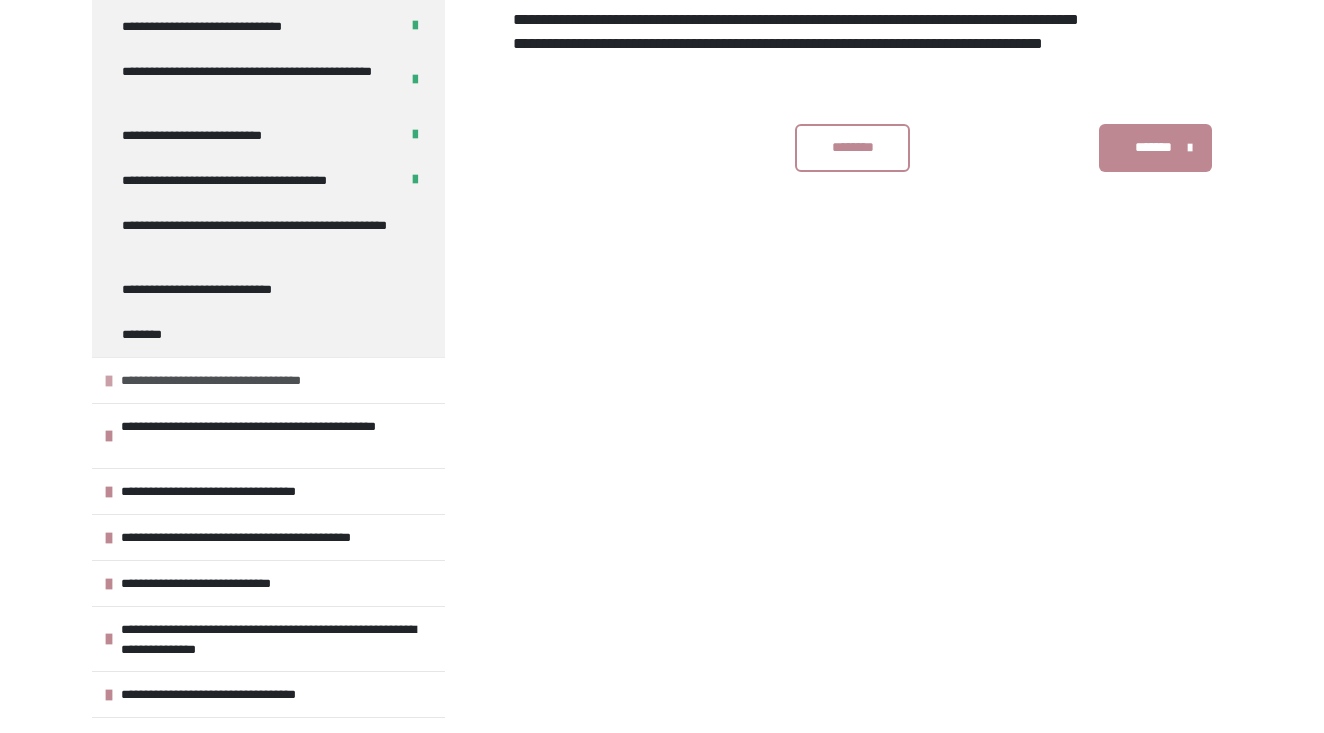 click on "**********" at bounding box center (229, 380) 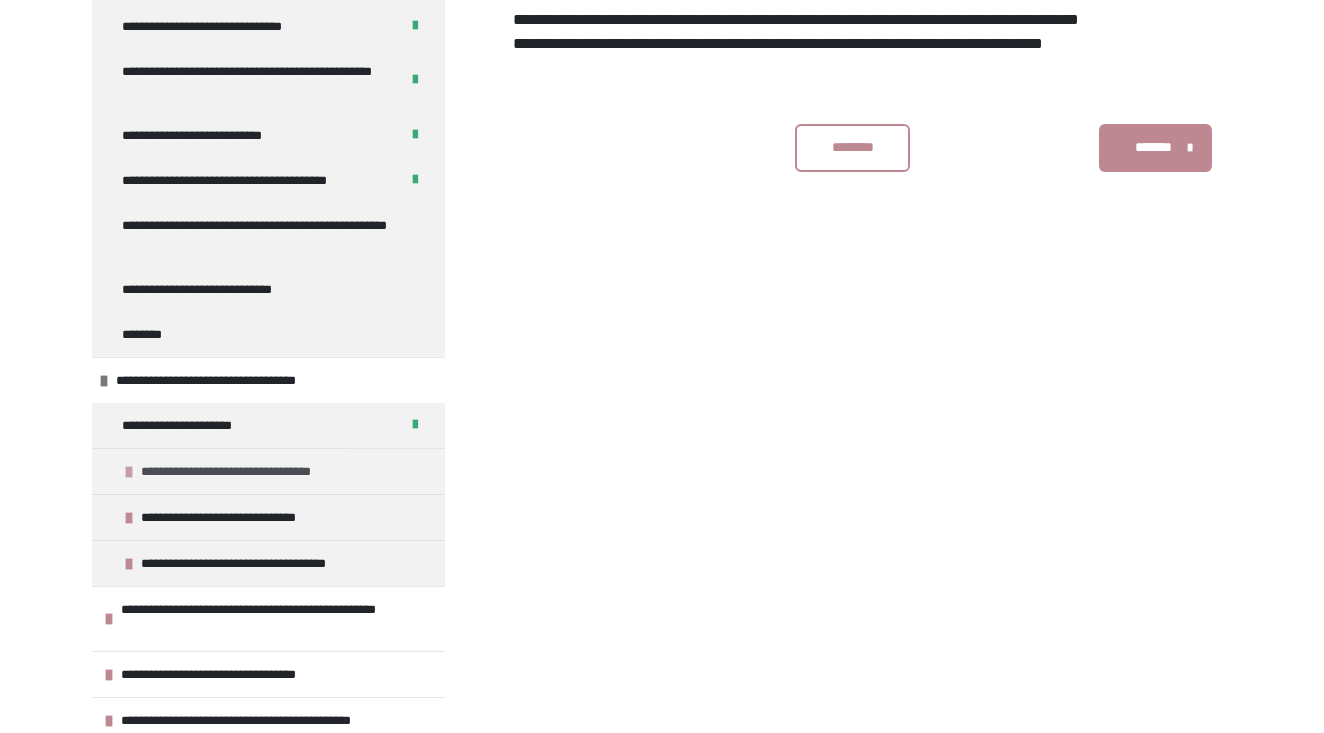 click on "**********" at bounding box center [247, 471] 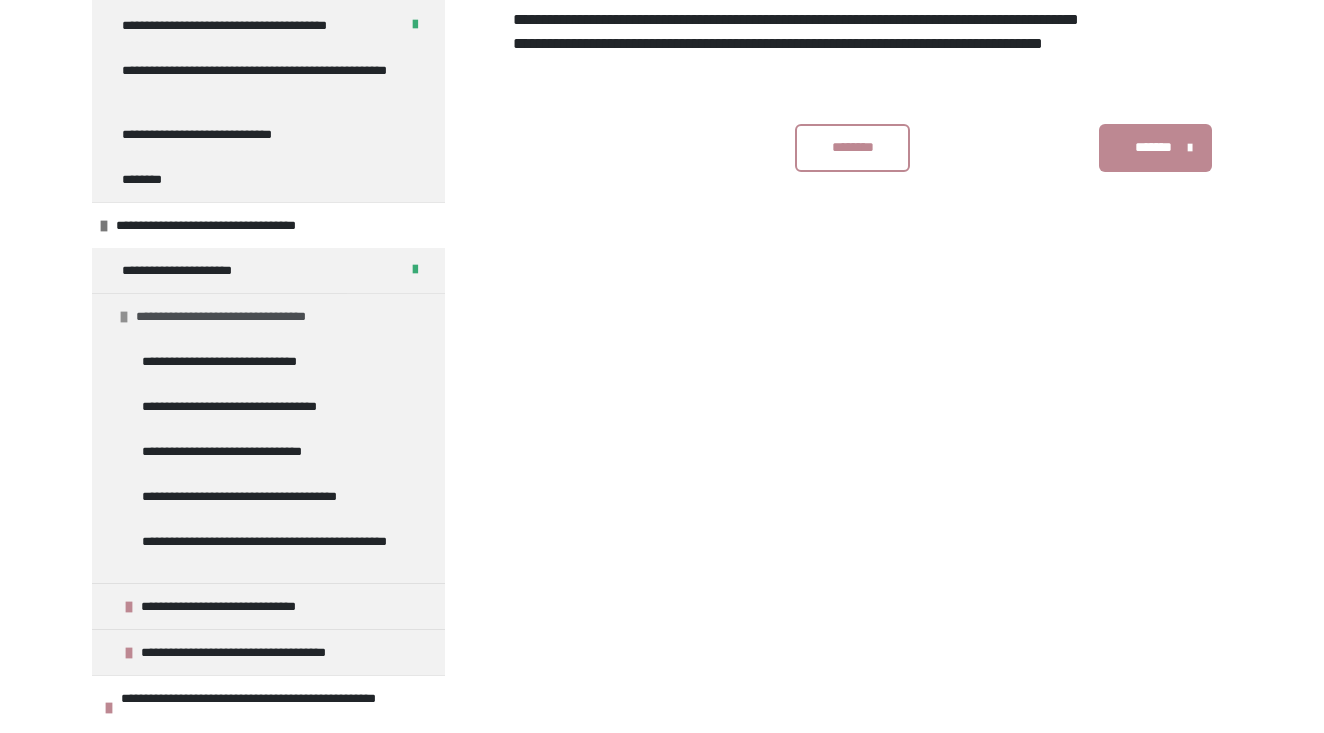 scroll, scrollTop: 445, scrollLeft: 0, axis: vertical 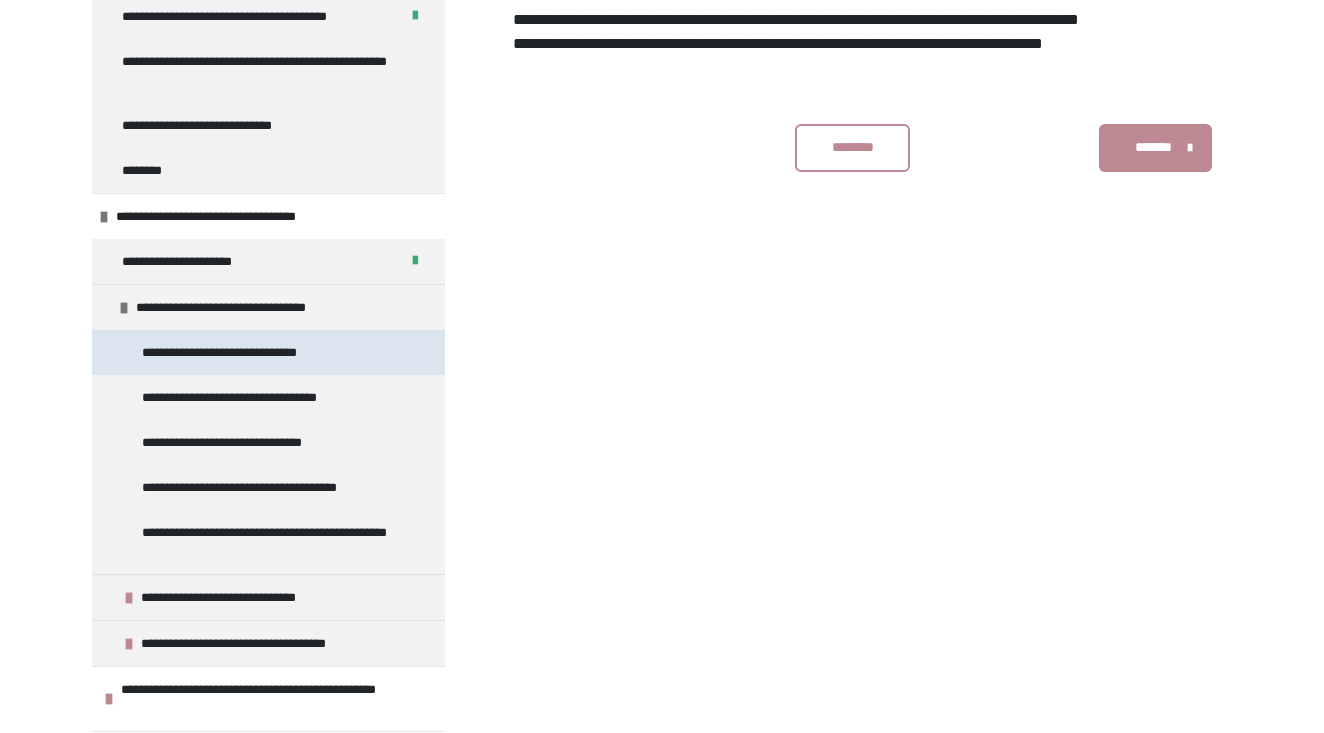 click on "**********" at bounding box center (230, 352) 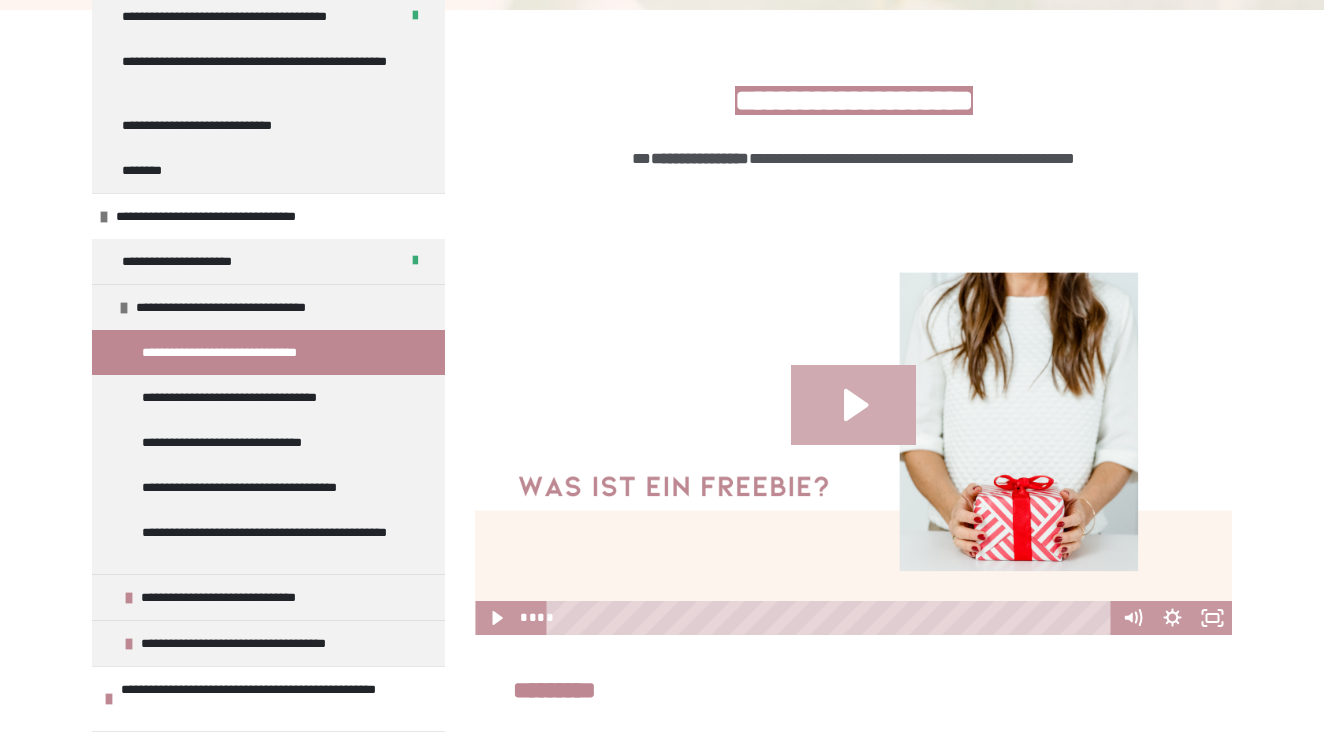 click 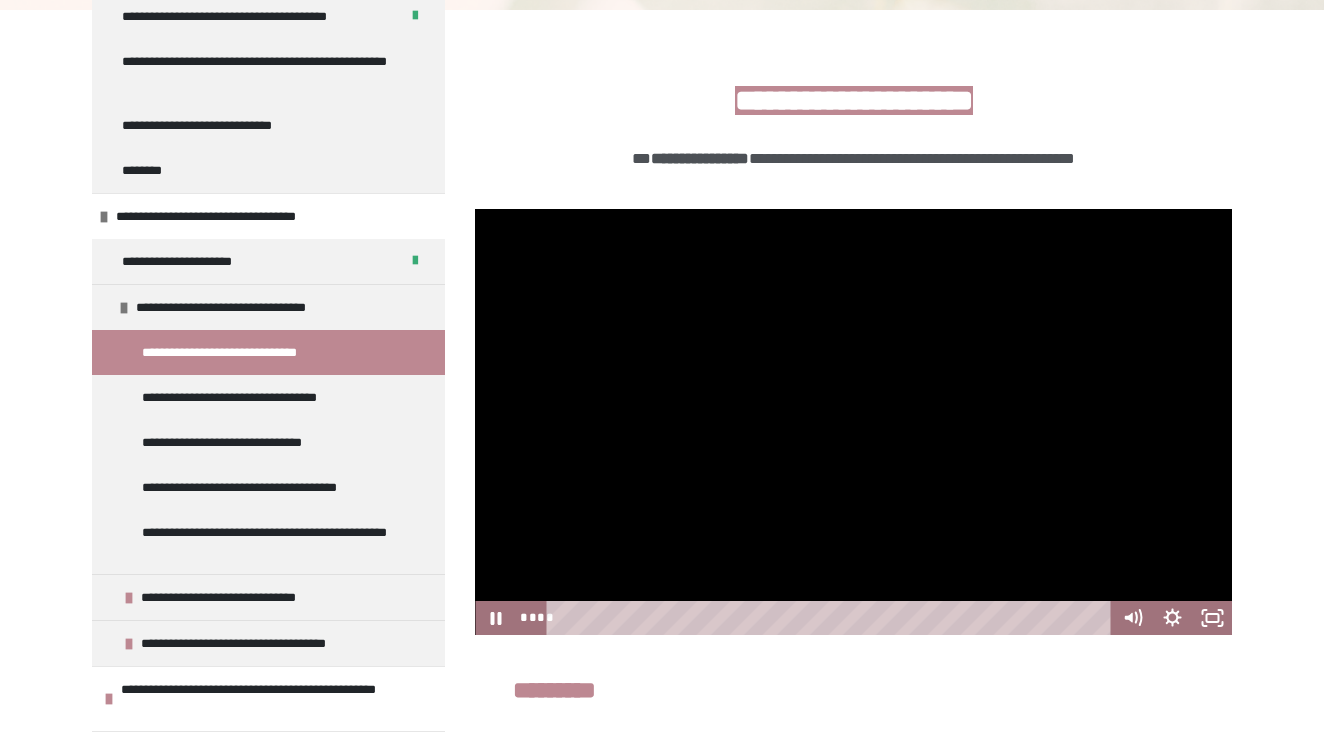 click at bounding box center [832, 618] 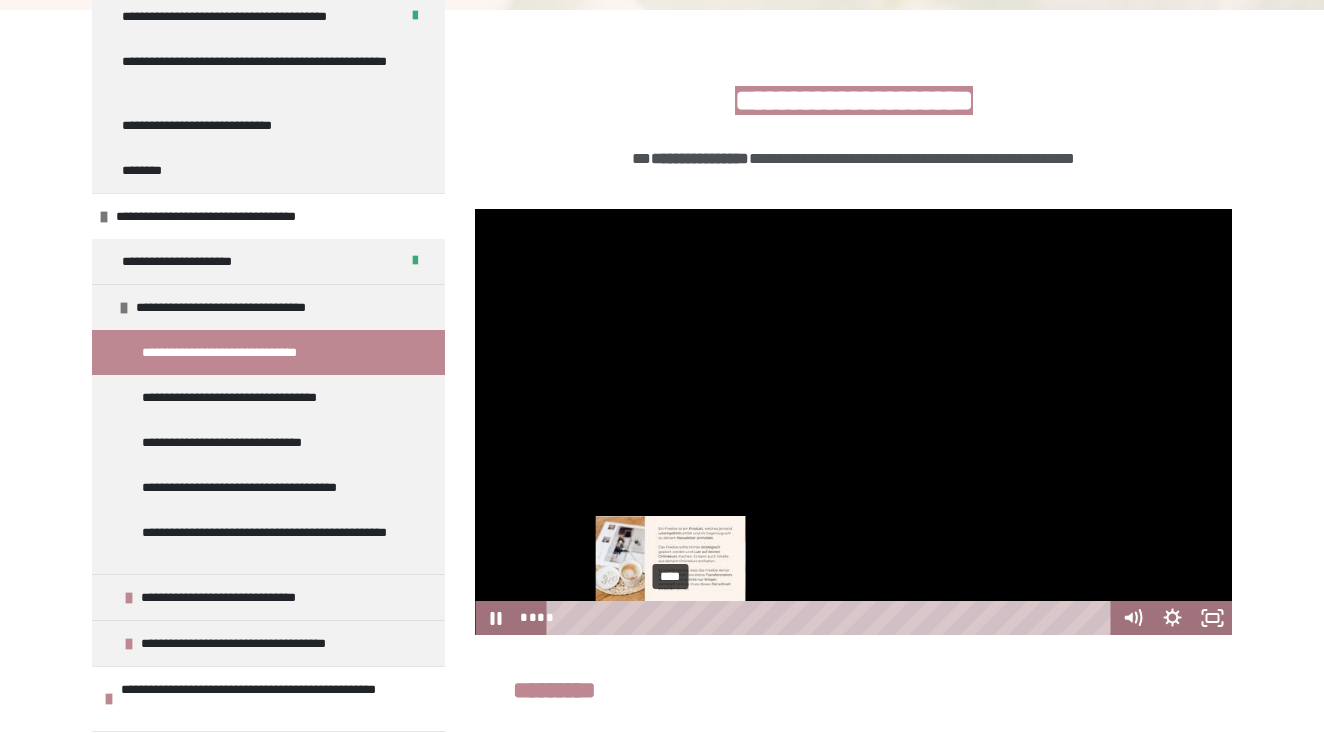 click on "****" at bounding box center [832, 618] 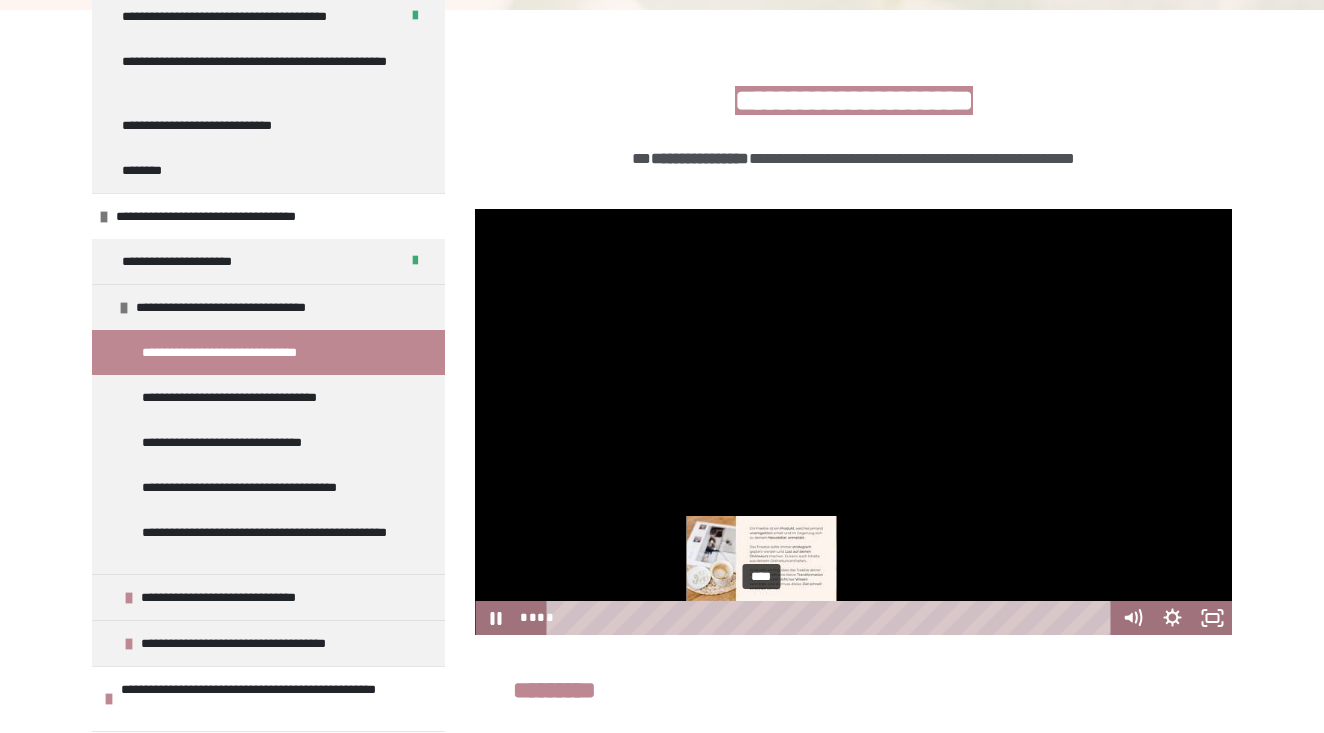 click on "****" at bounding box center [832, 618] 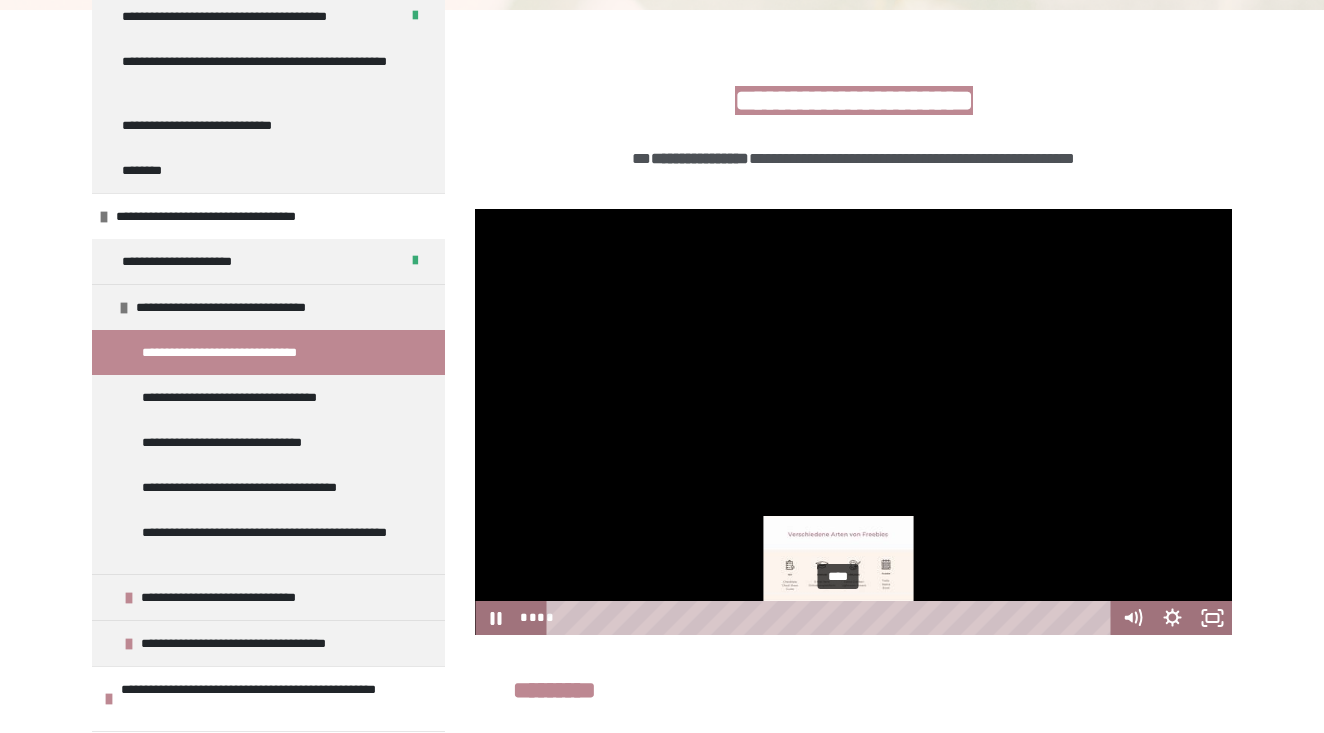 click on "****" at bounding box center [832, 618] 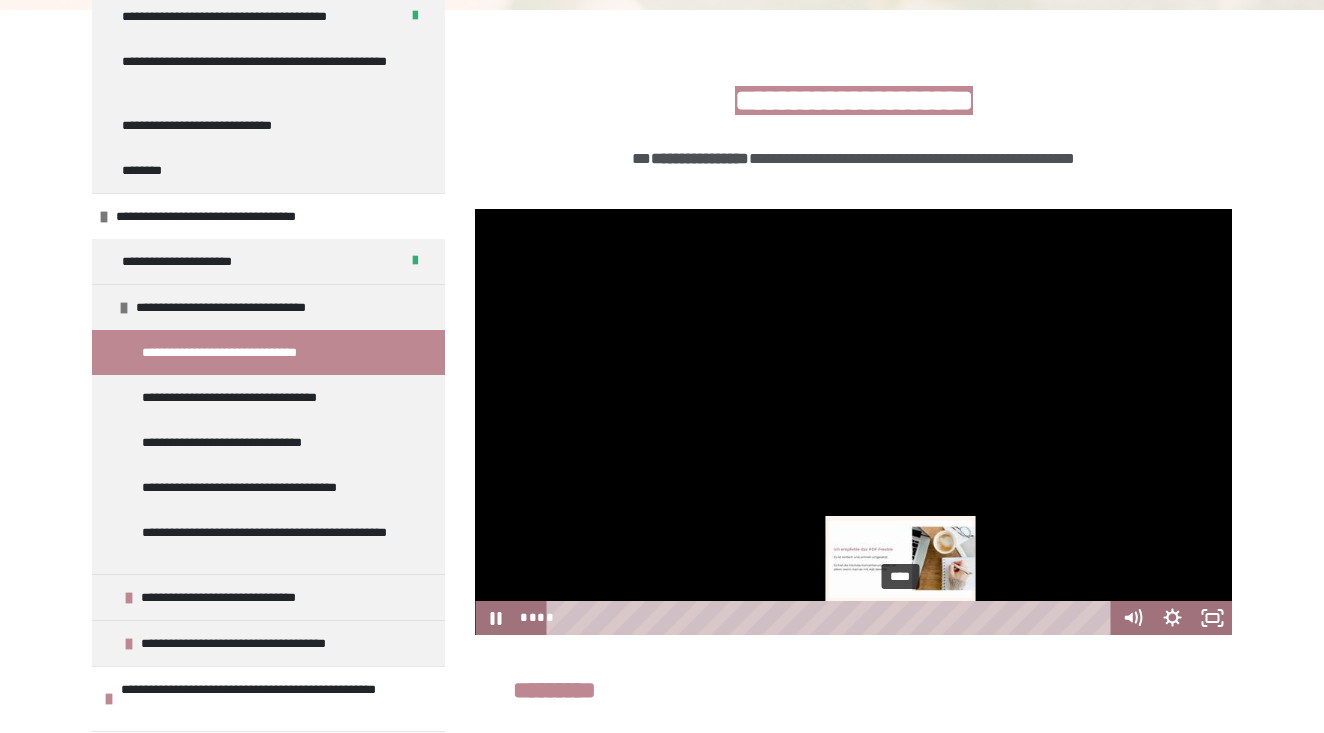click on "****" at bounding box center [832, 618] 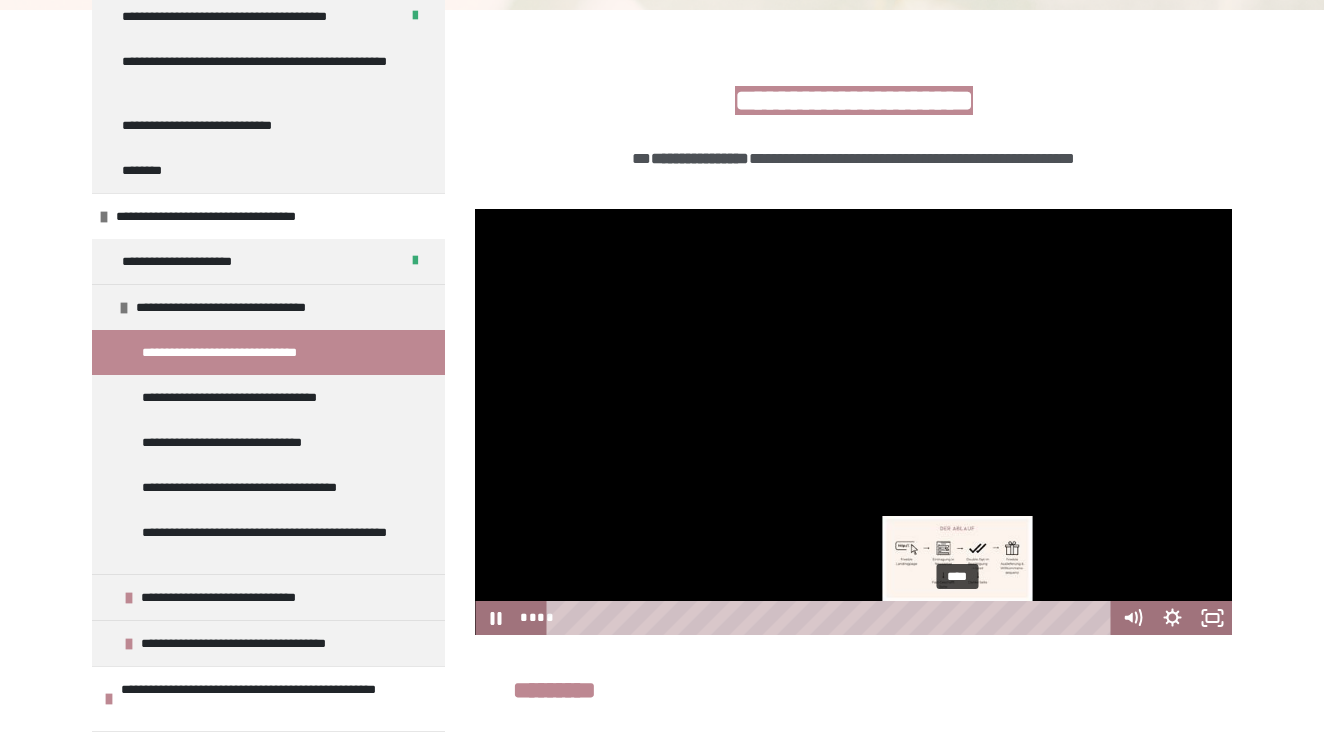 click on "****" at bounding box center [832, 618] 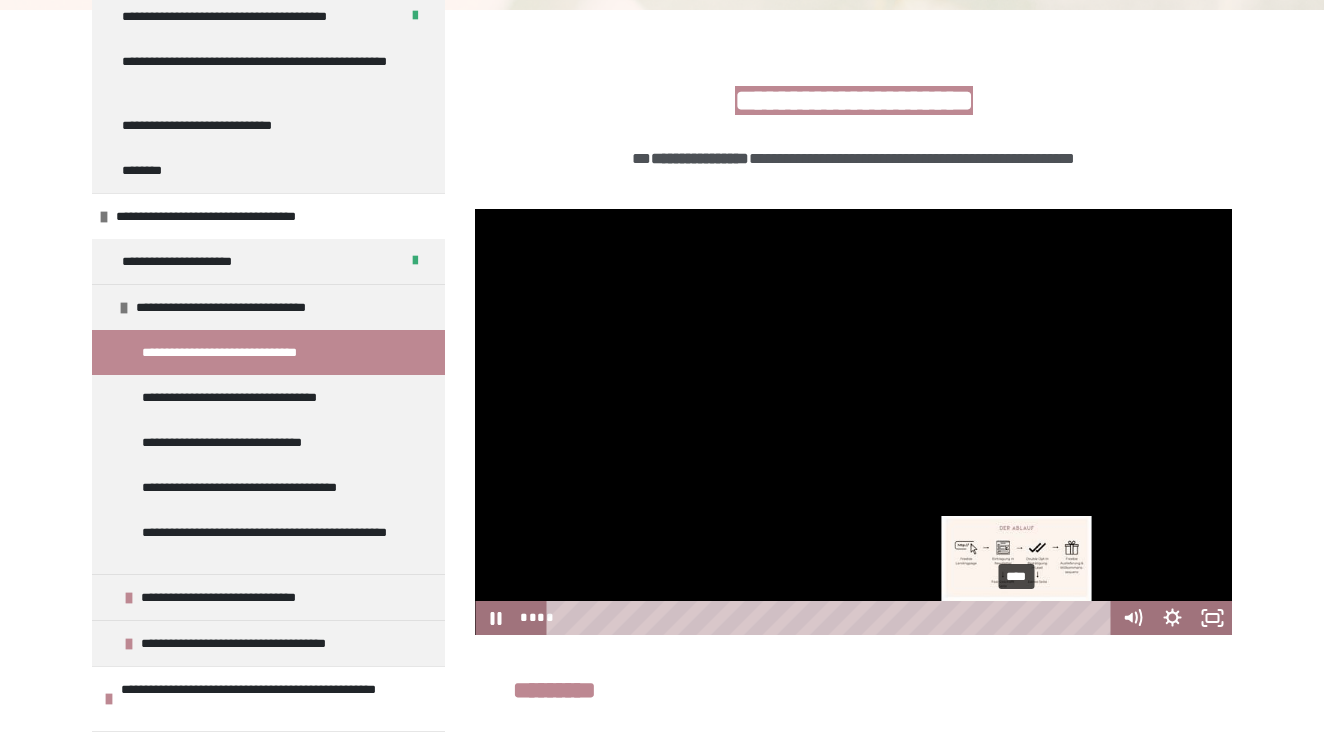 click on "****" at bounding box center [832, 618] 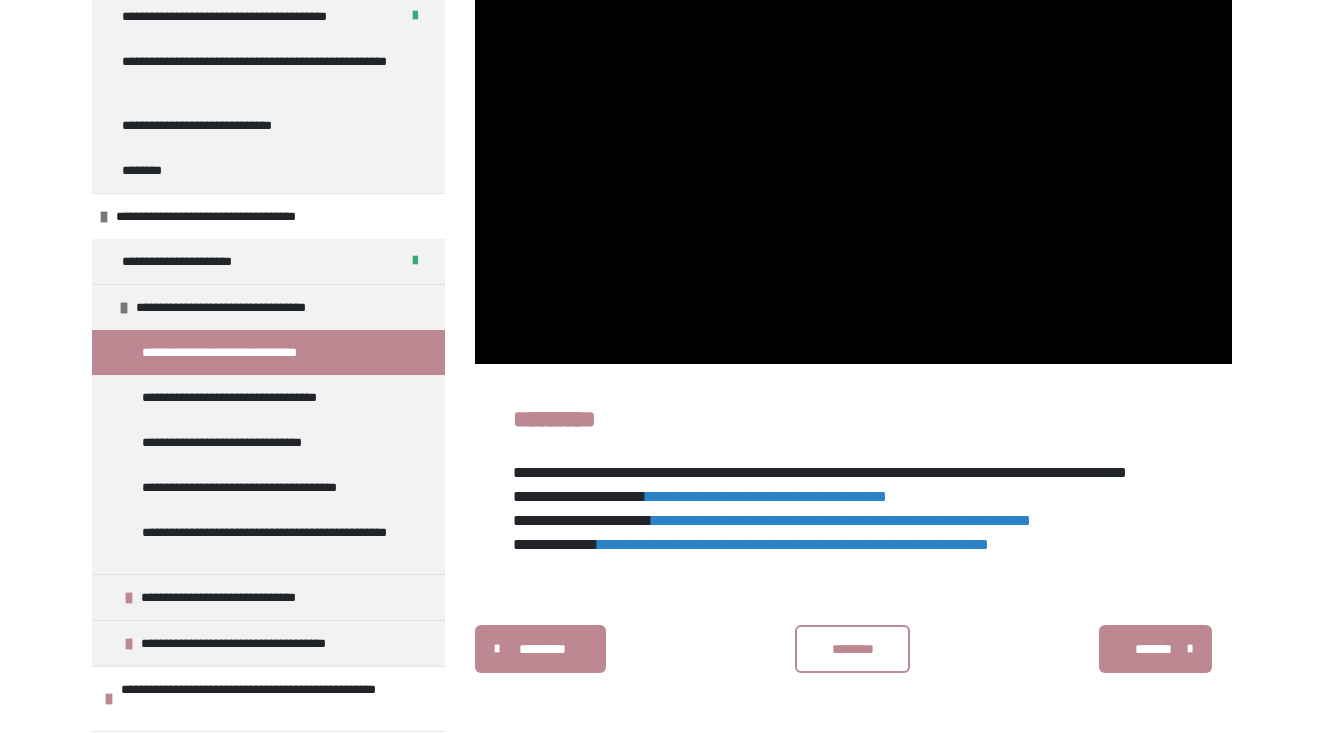 scroll, scrollTop: 680, scrollLeft: 0, axis: vertical 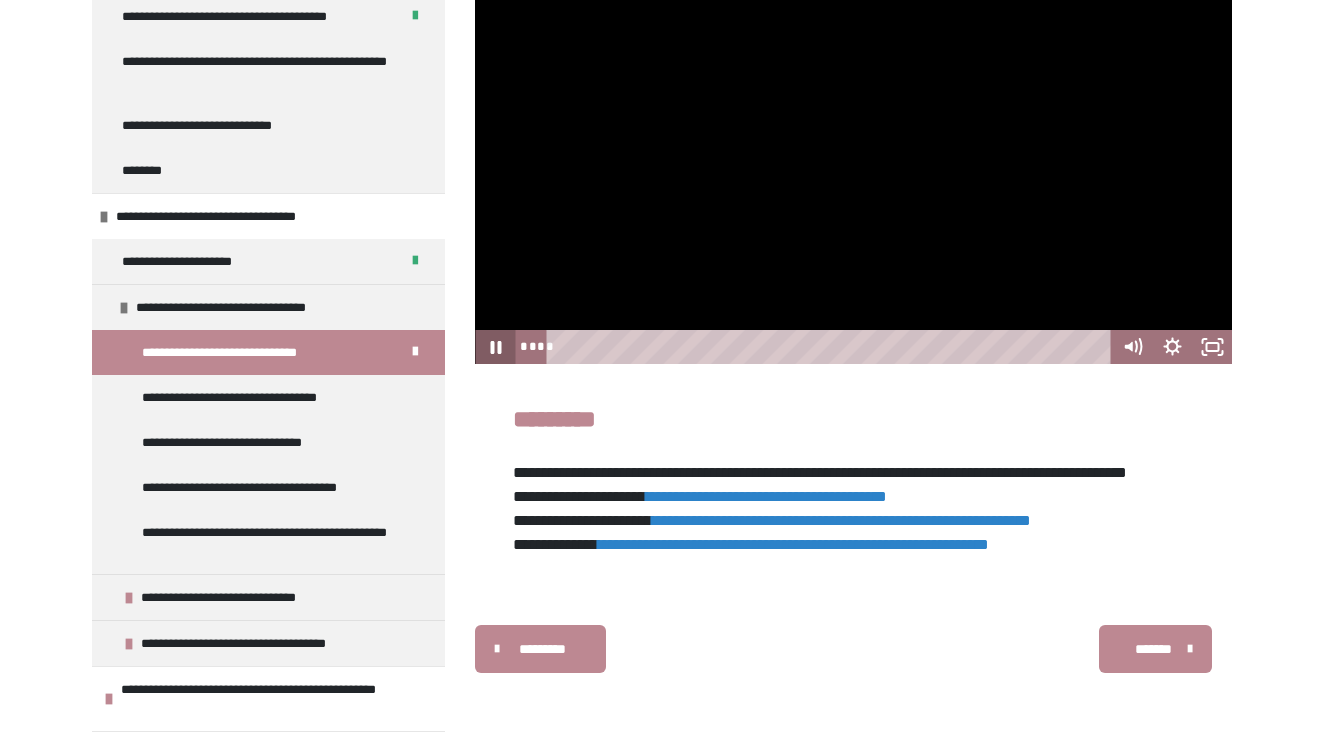click 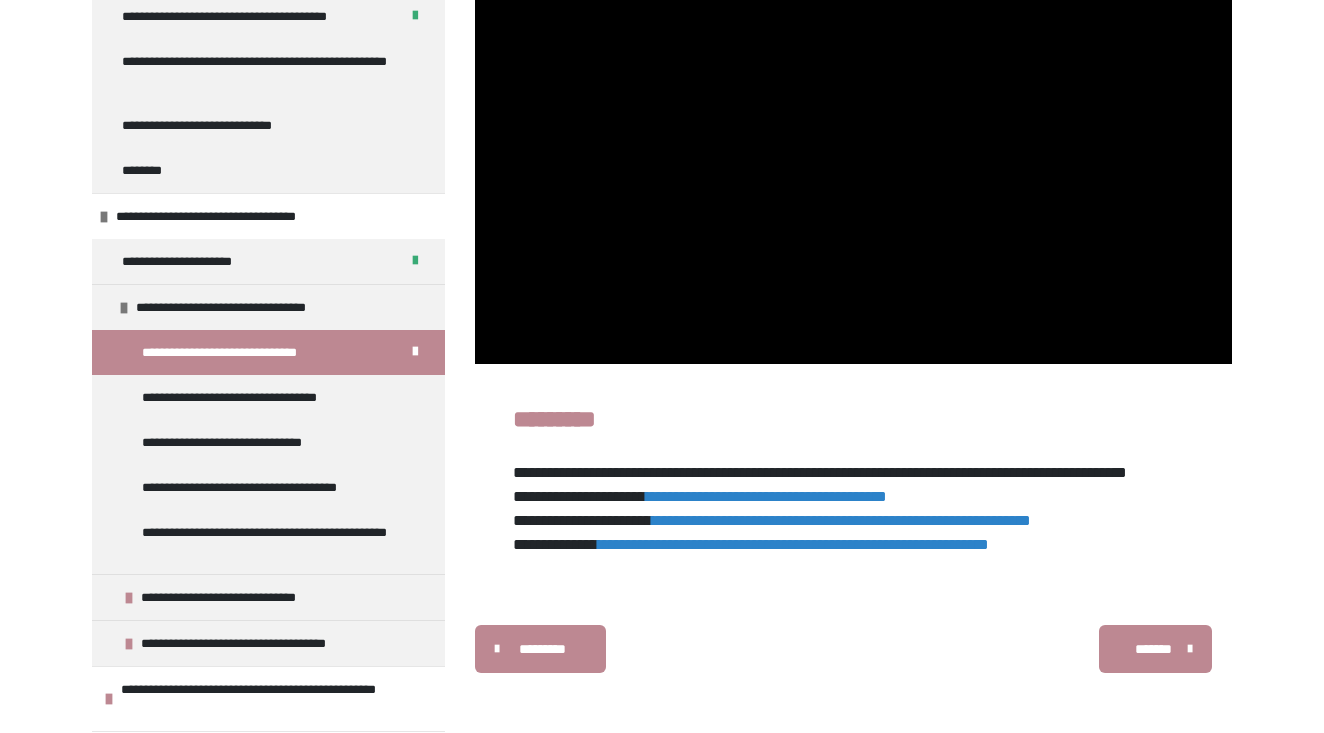 click on "**********" at bounding box center [766, 496] 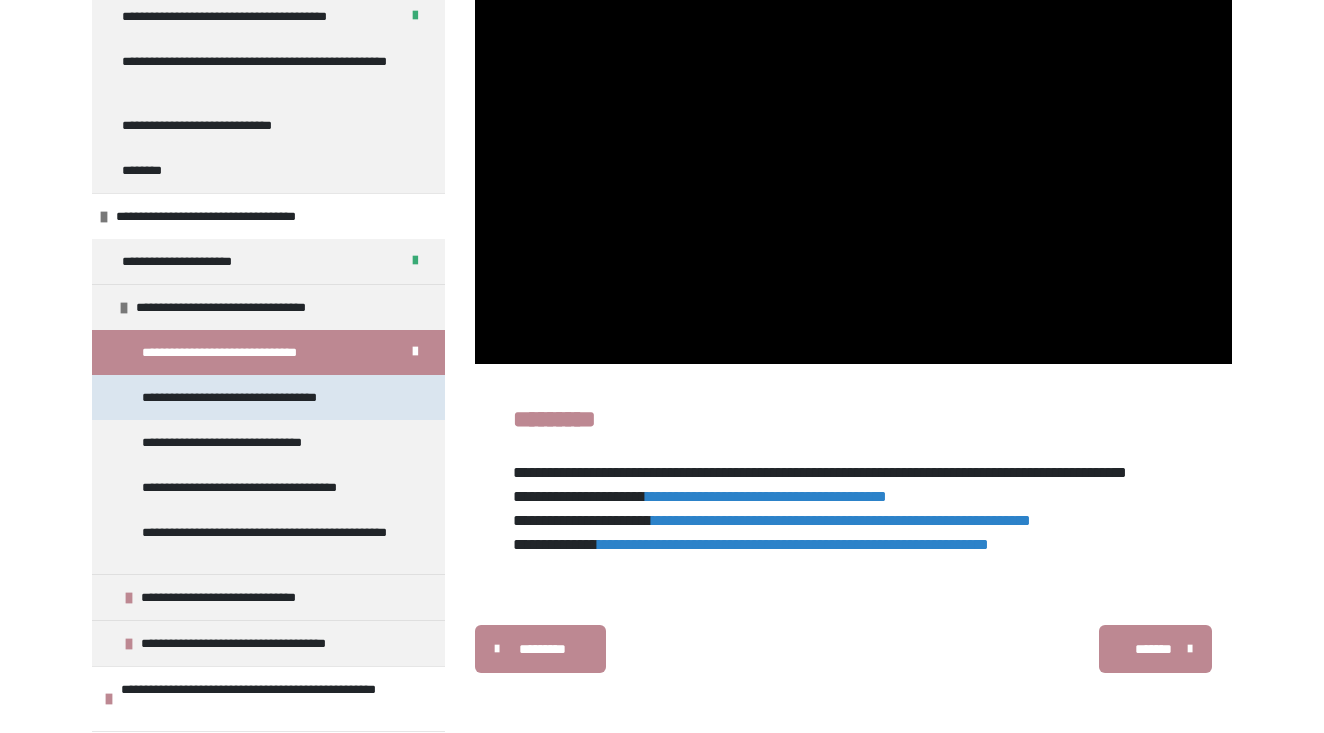 click on "**********" at bounding box center (253, 397) 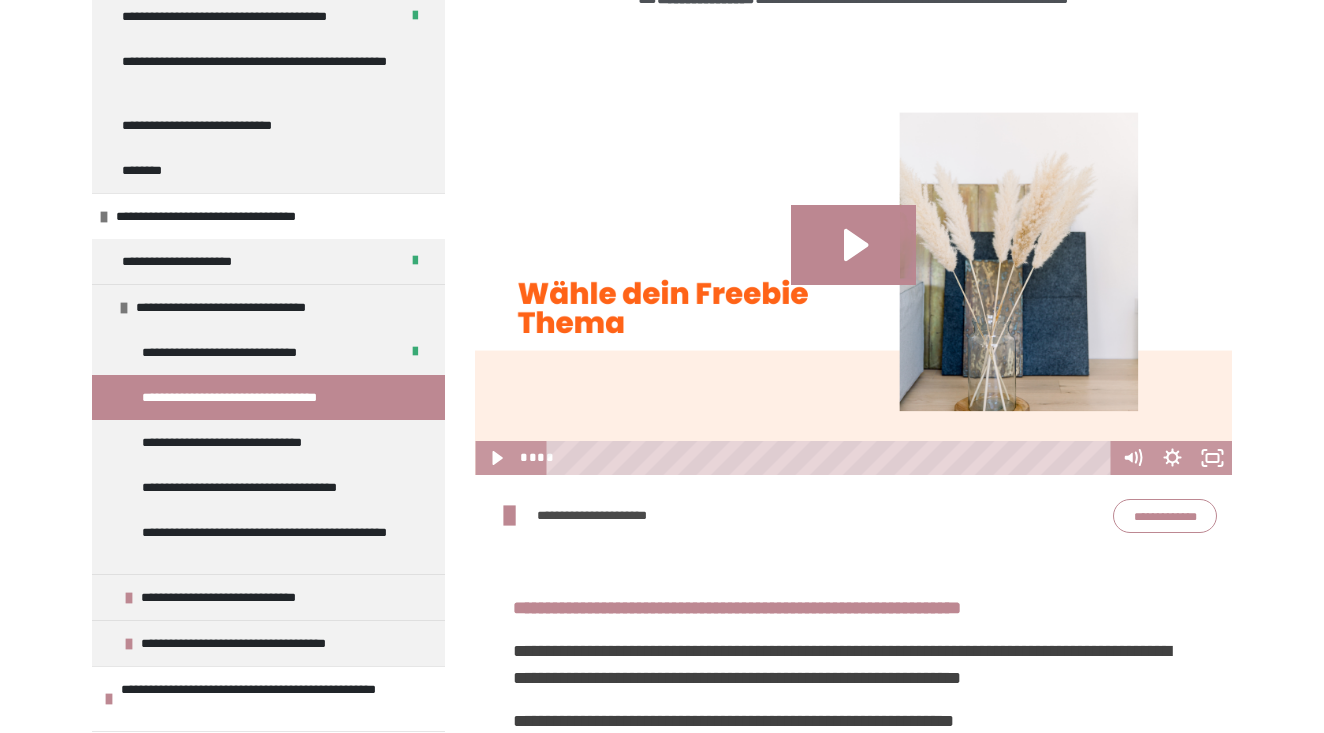 scroll, scrollTop: 539, scrollLeft: 0, axis: vertical 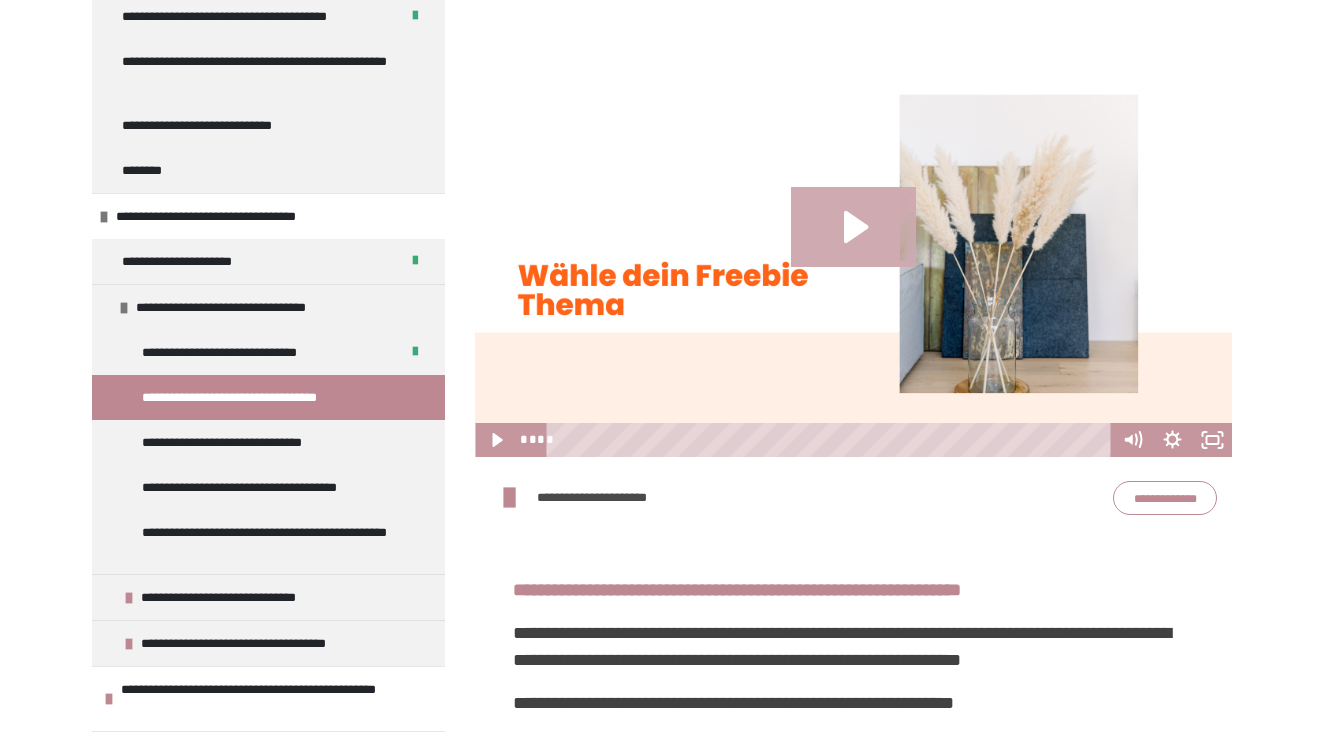 click 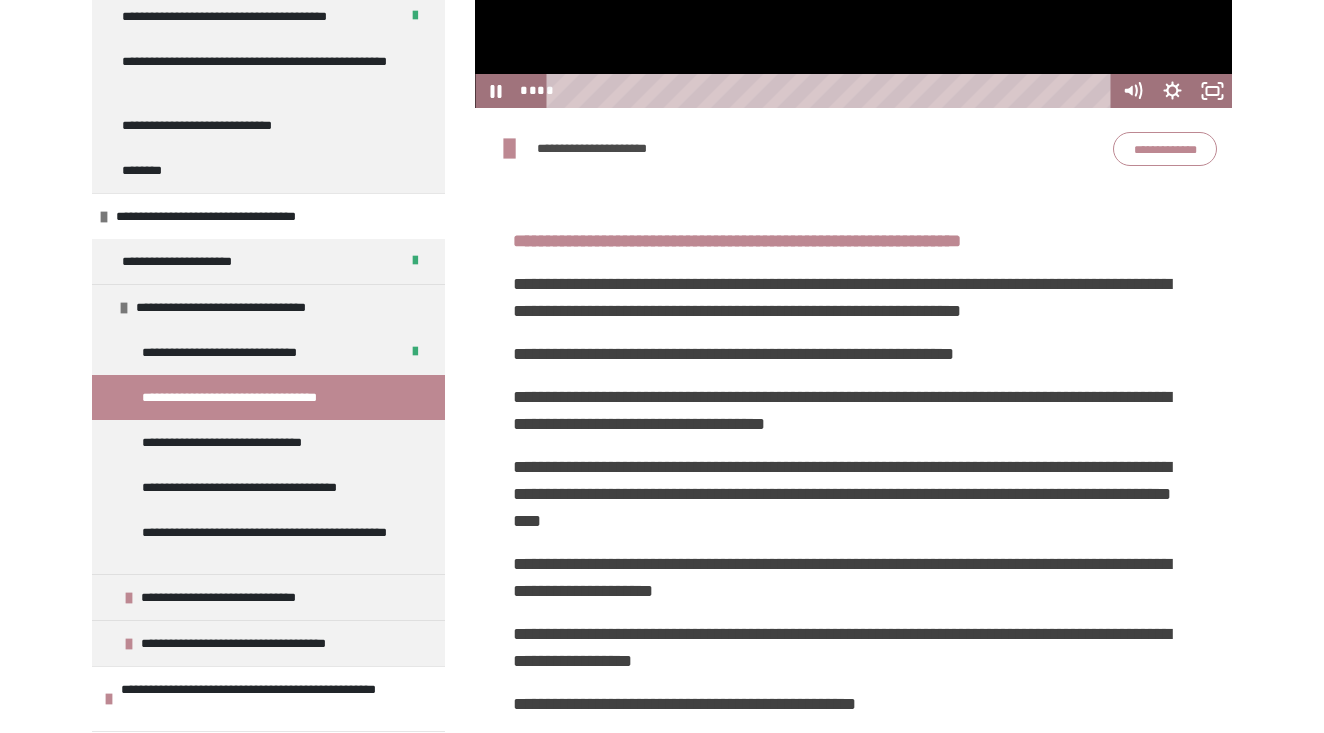 scroll, scrollTop: 889, scrollLeft: 0, axis: vertical 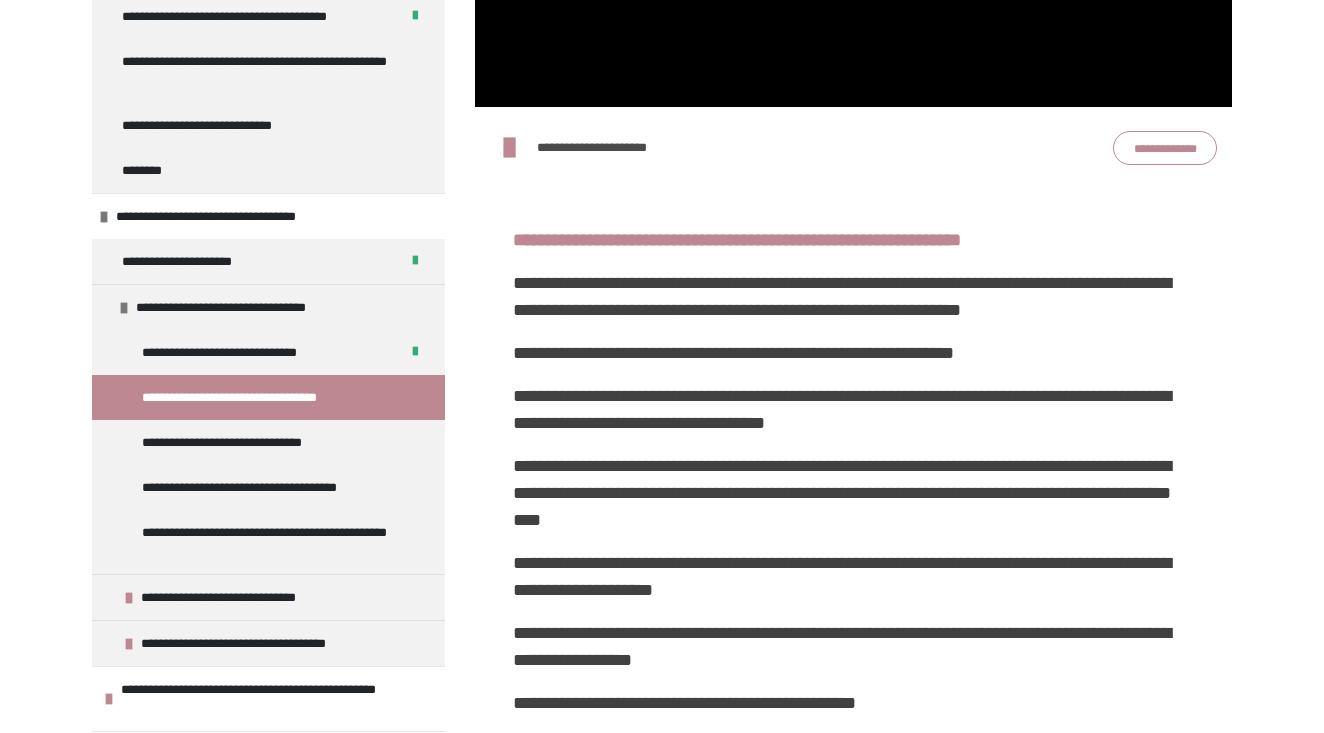 click on "**********" at bounding box center [1165, 148] 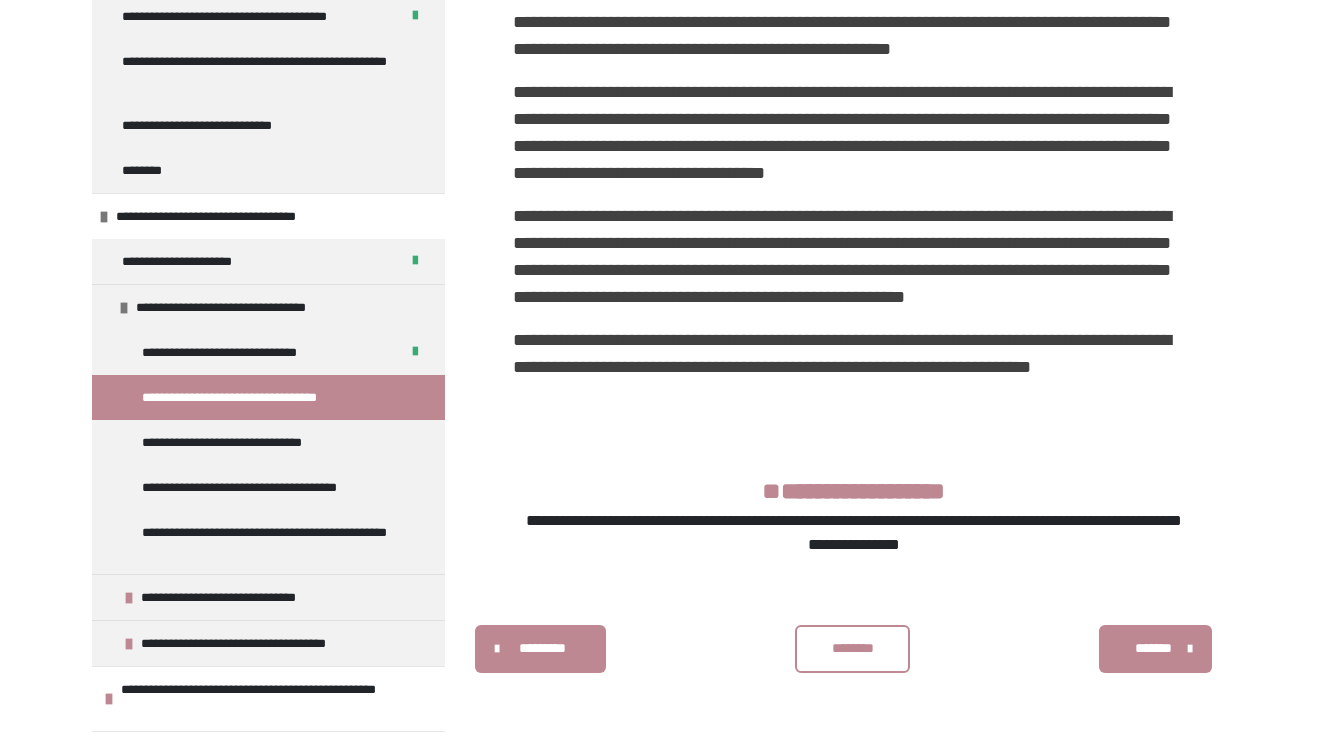 scroll, scrollTop: 2224, scrollLeft: 0, axis: vertical 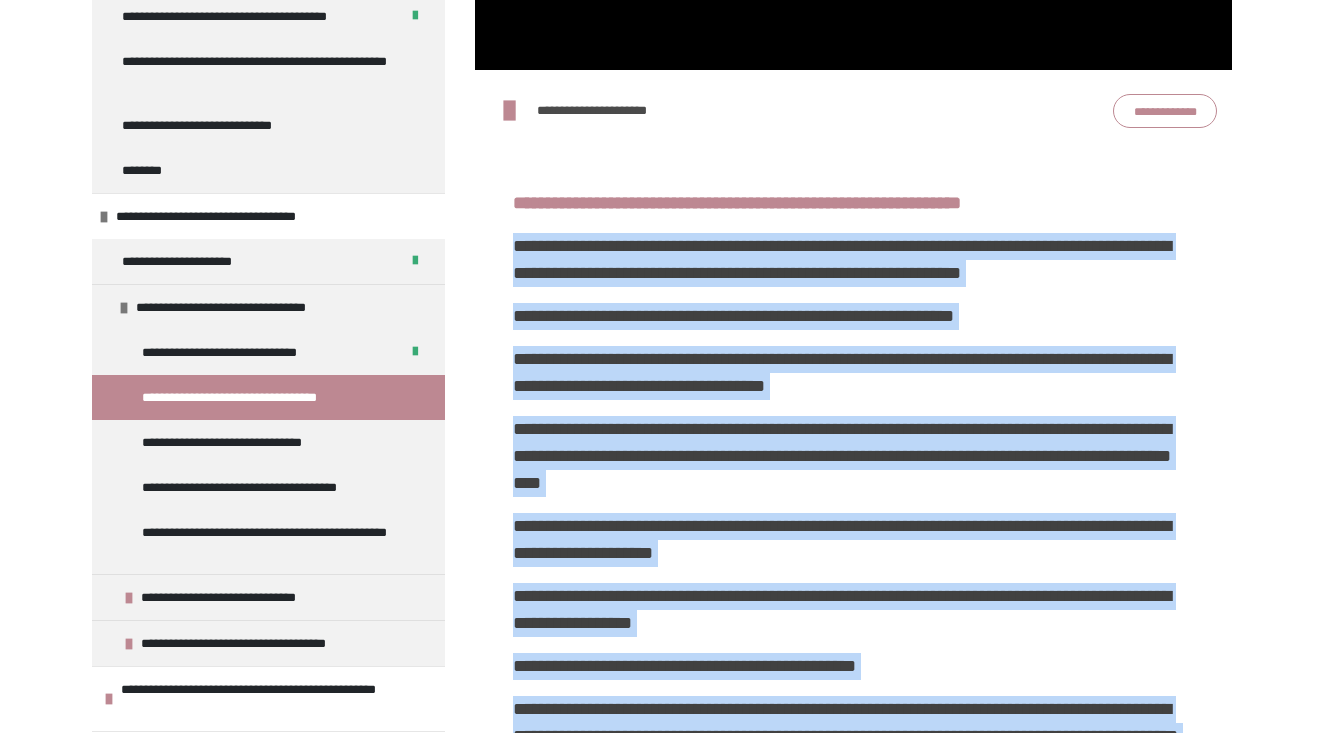 drag, startPoint x: 856, startPoint y: 374, endPoint x: 510, endPoint y: 241, distance: 370.6818 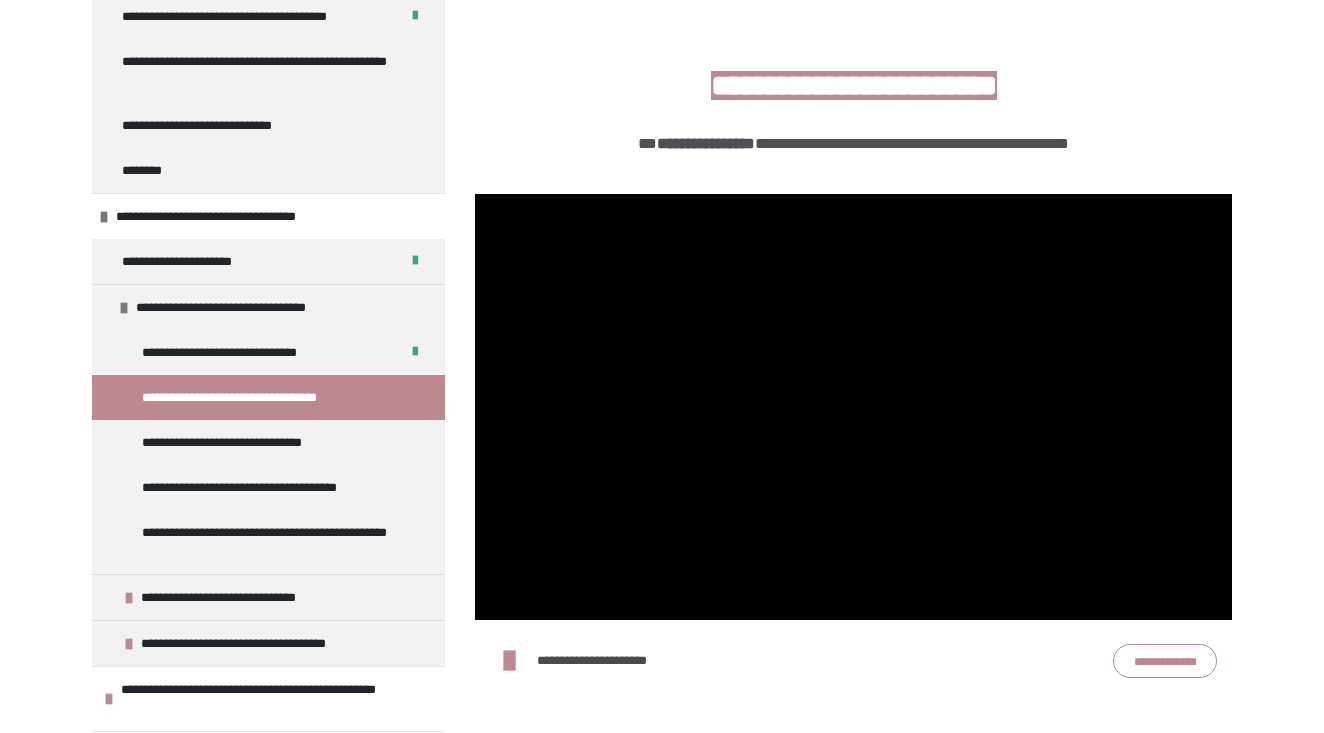 scroll, scrollTop: 368, scrollLeft: 0, axis: vertical 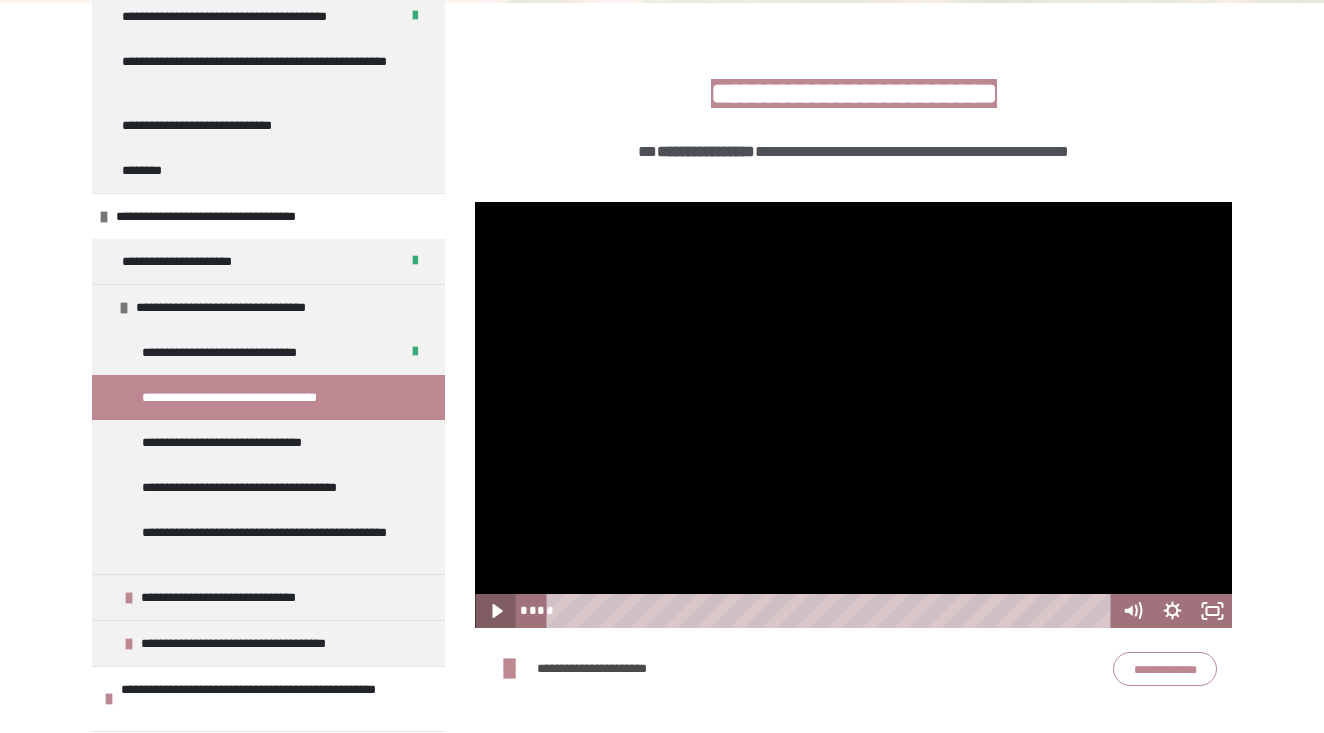 click 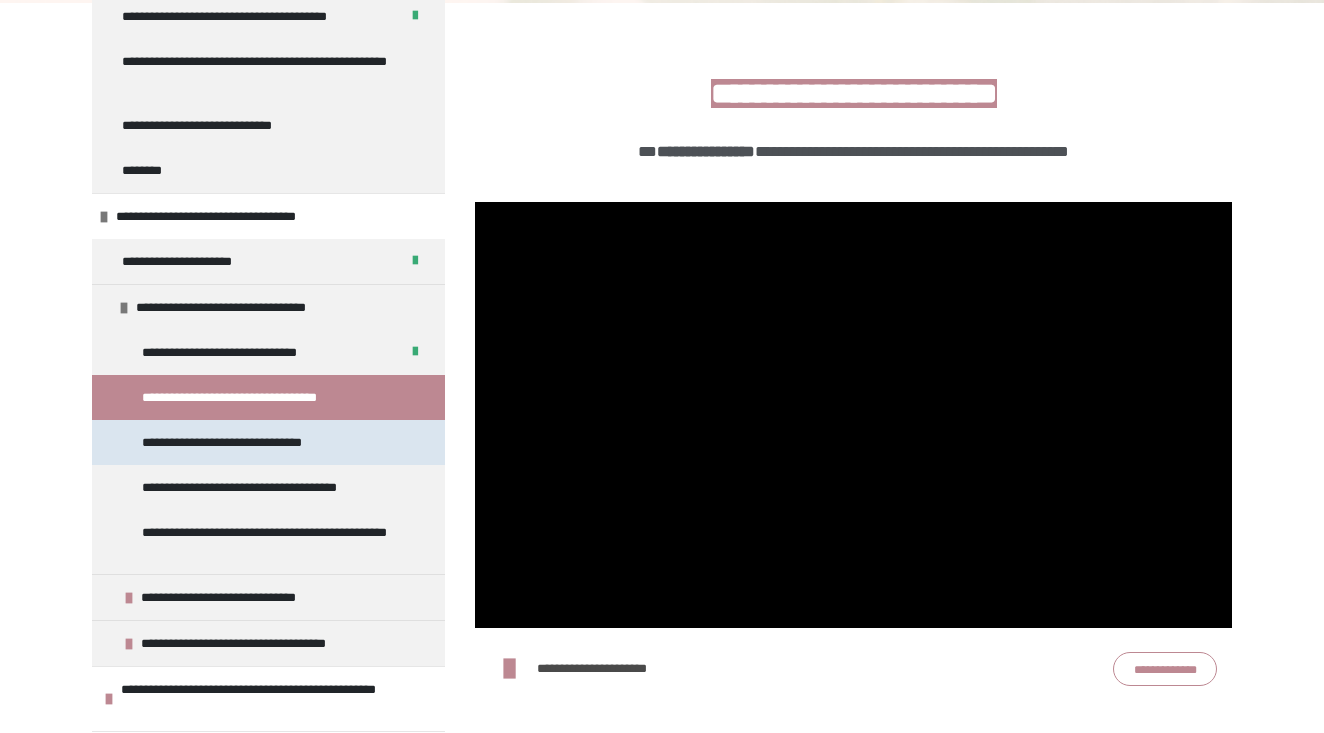 click on "**********" at bounding box center (232, 442) 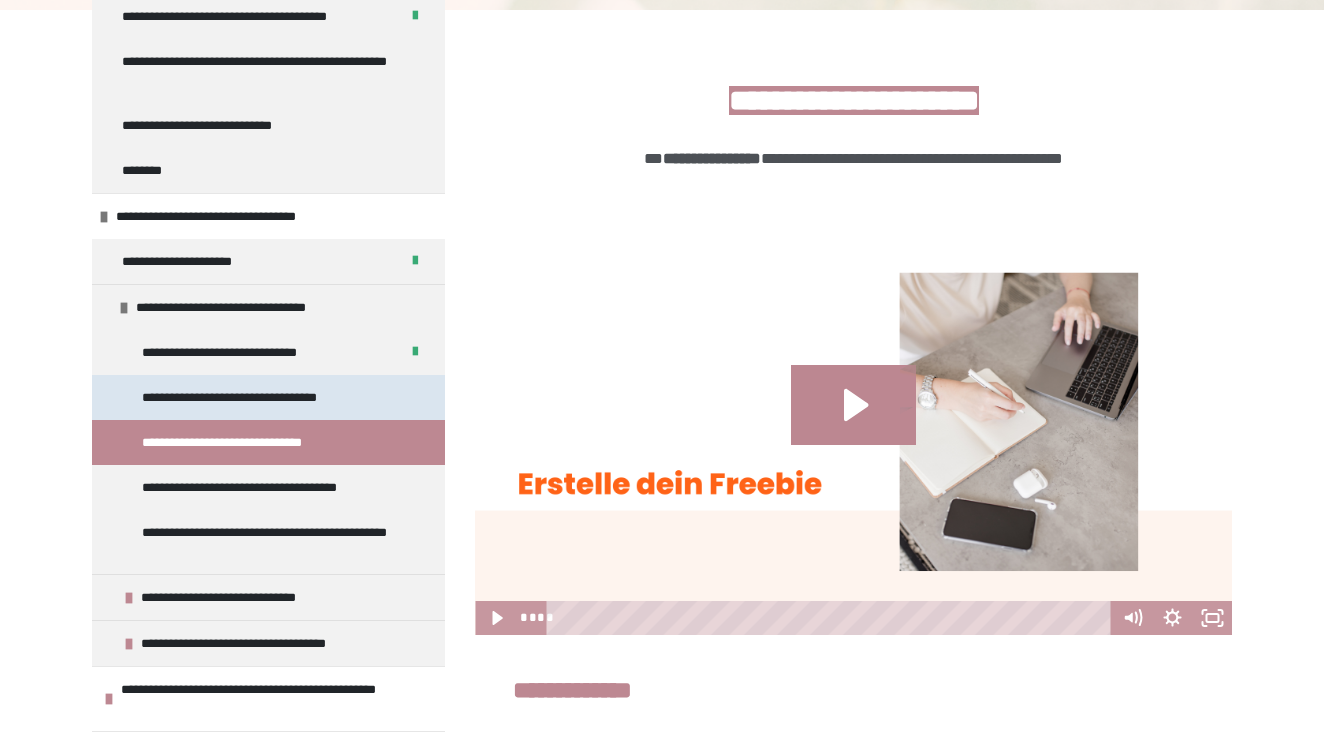 click on "**********" at bounding box center (253, 397) 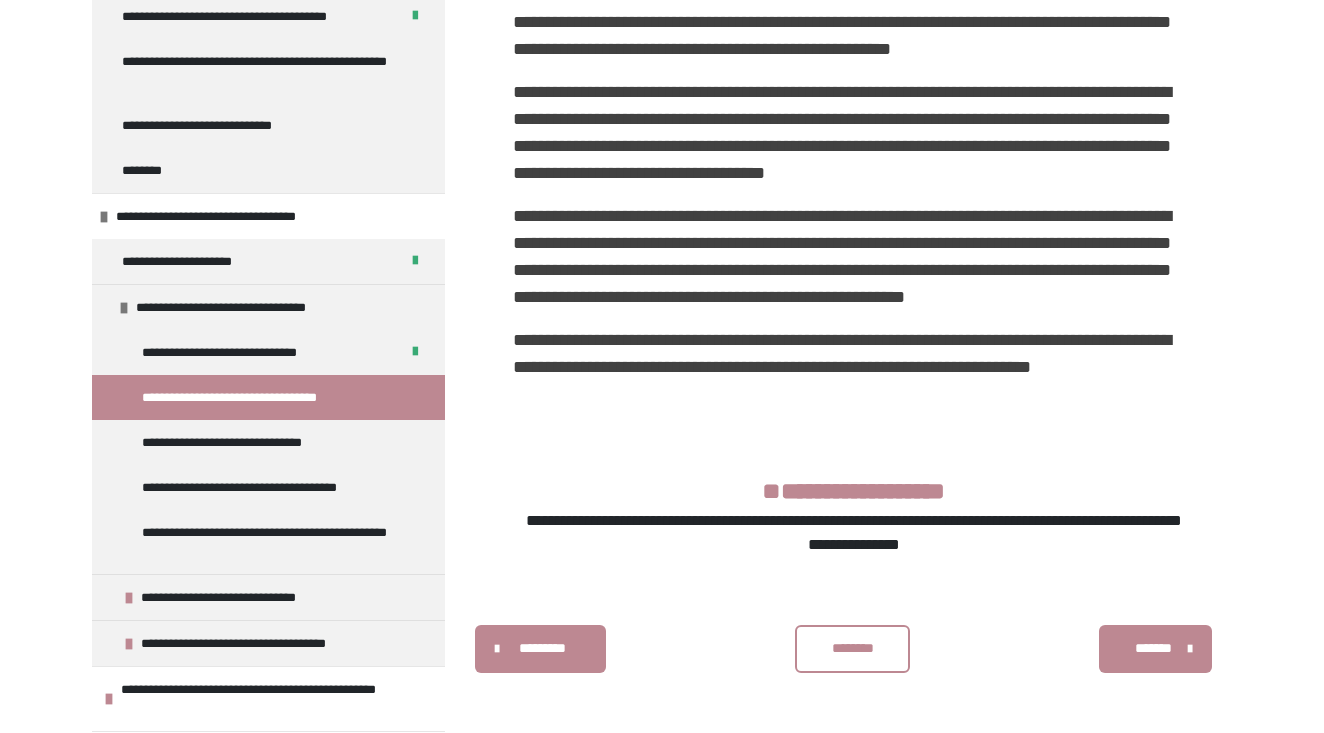 scroll, scrollTop: 2224, scrollLeft: 0, axis: vertical 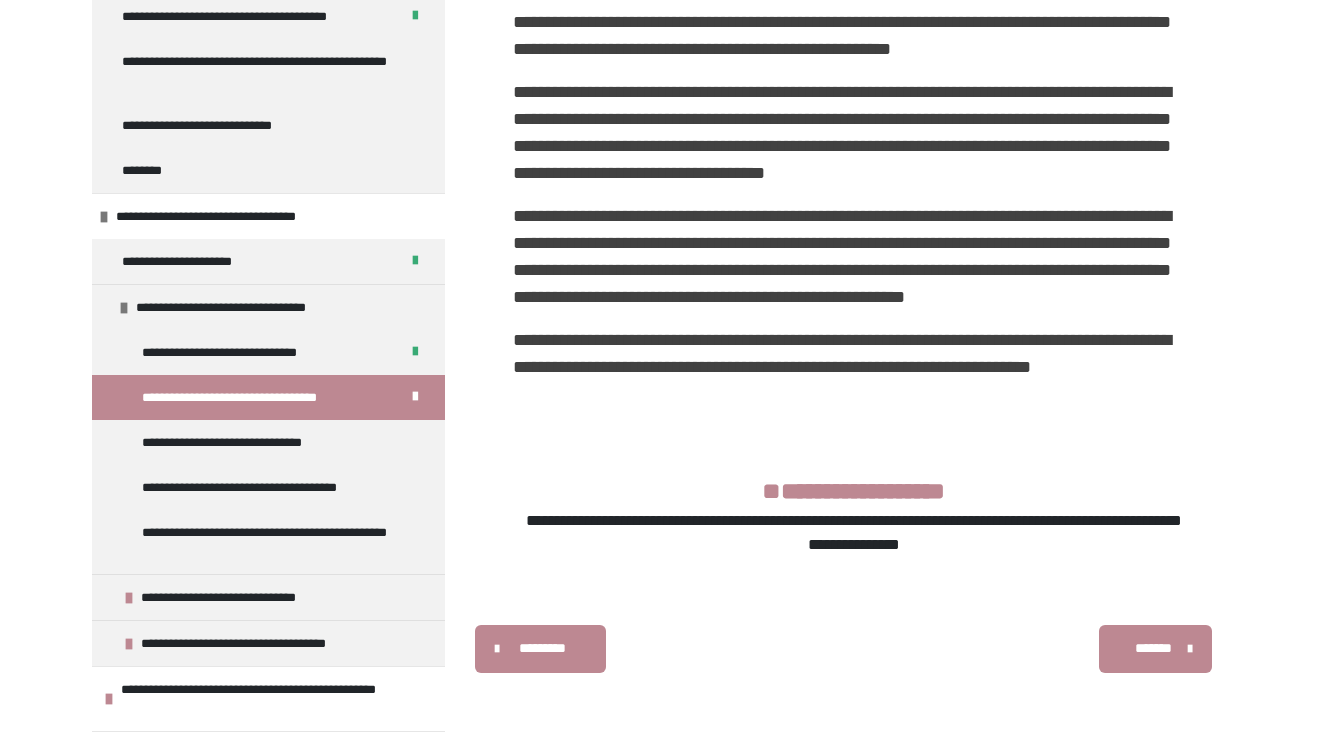 click on "*******" at bounding box center (1153, 648) 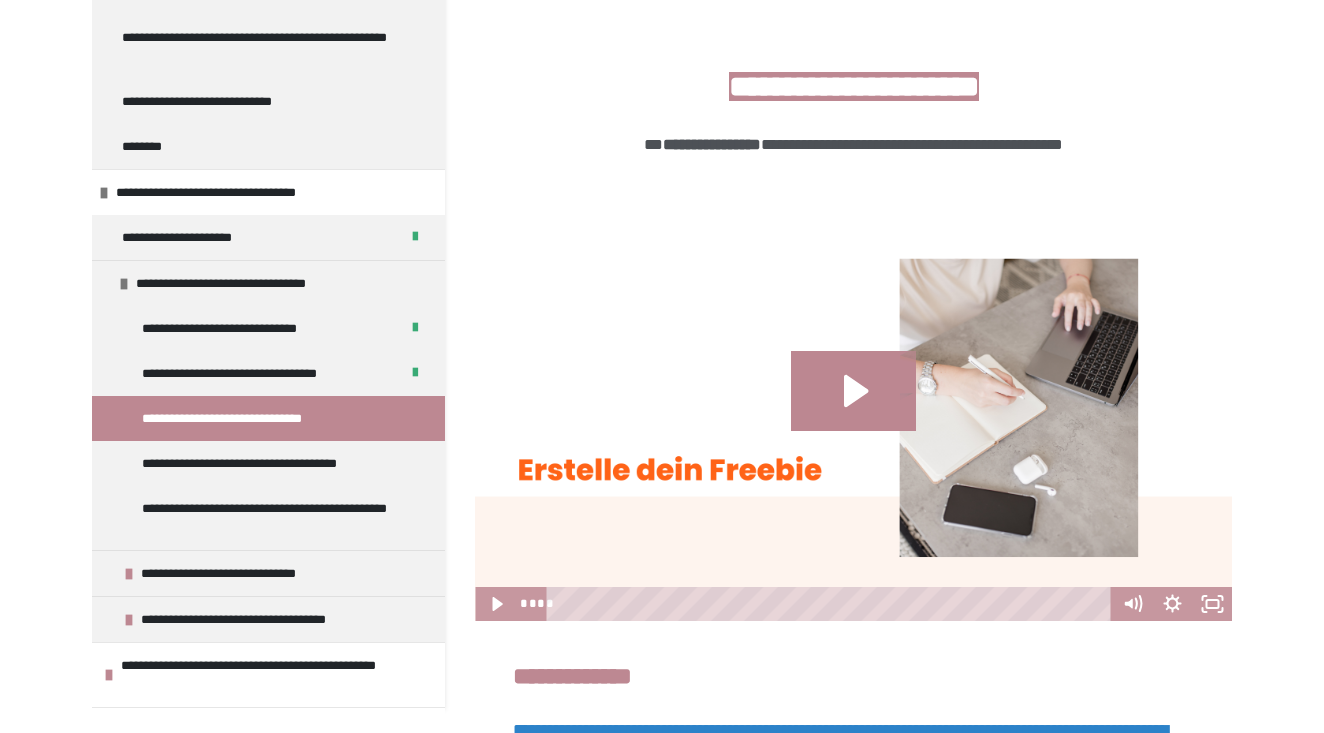 scroll, scrollTop: 345, scrollLeft: 0, axis: vertical 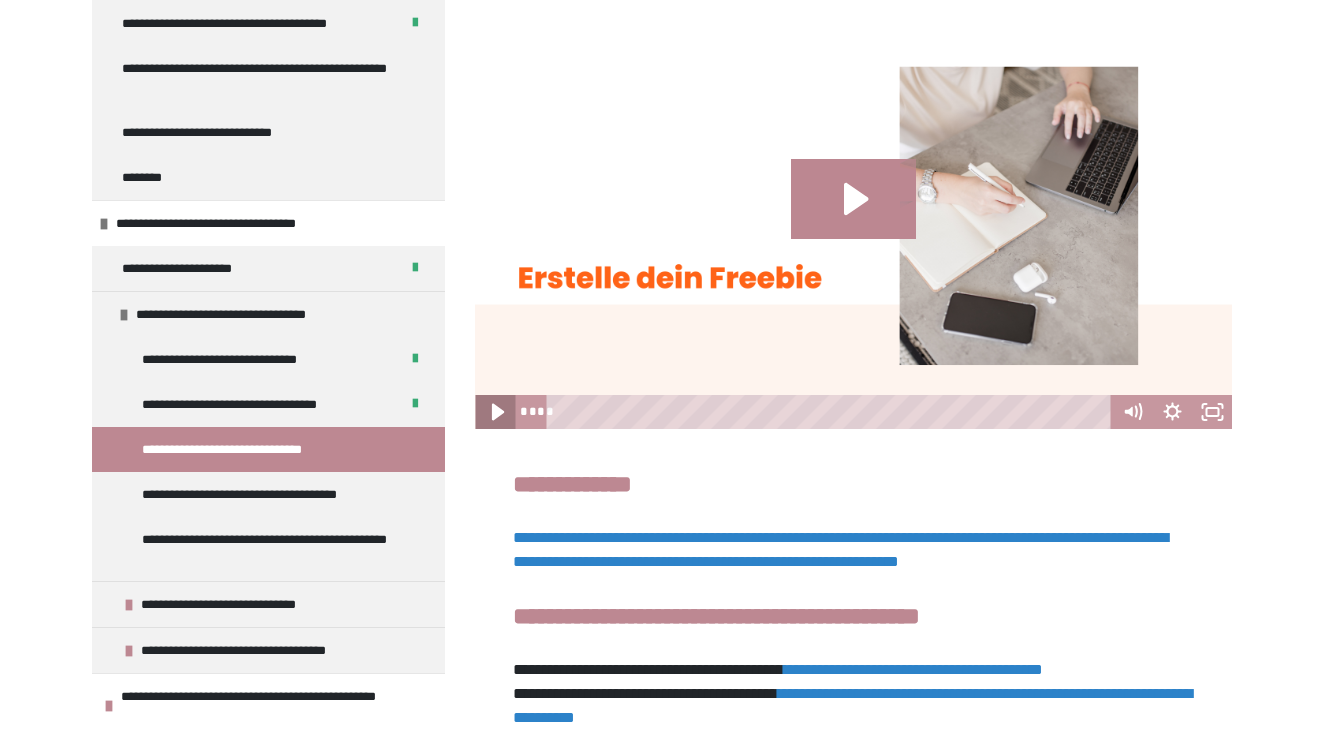 click 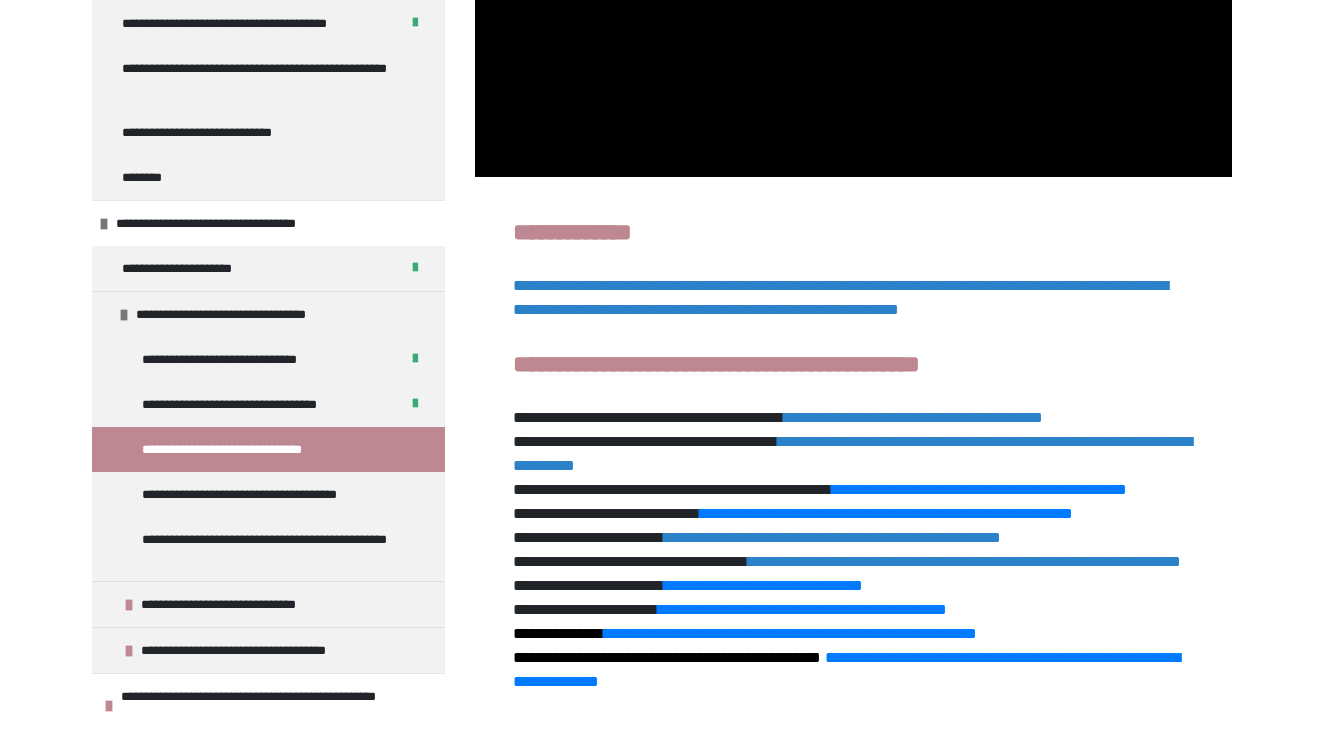 scroll, scrollTop: 816, scrollLeft: 0, axis: vertical 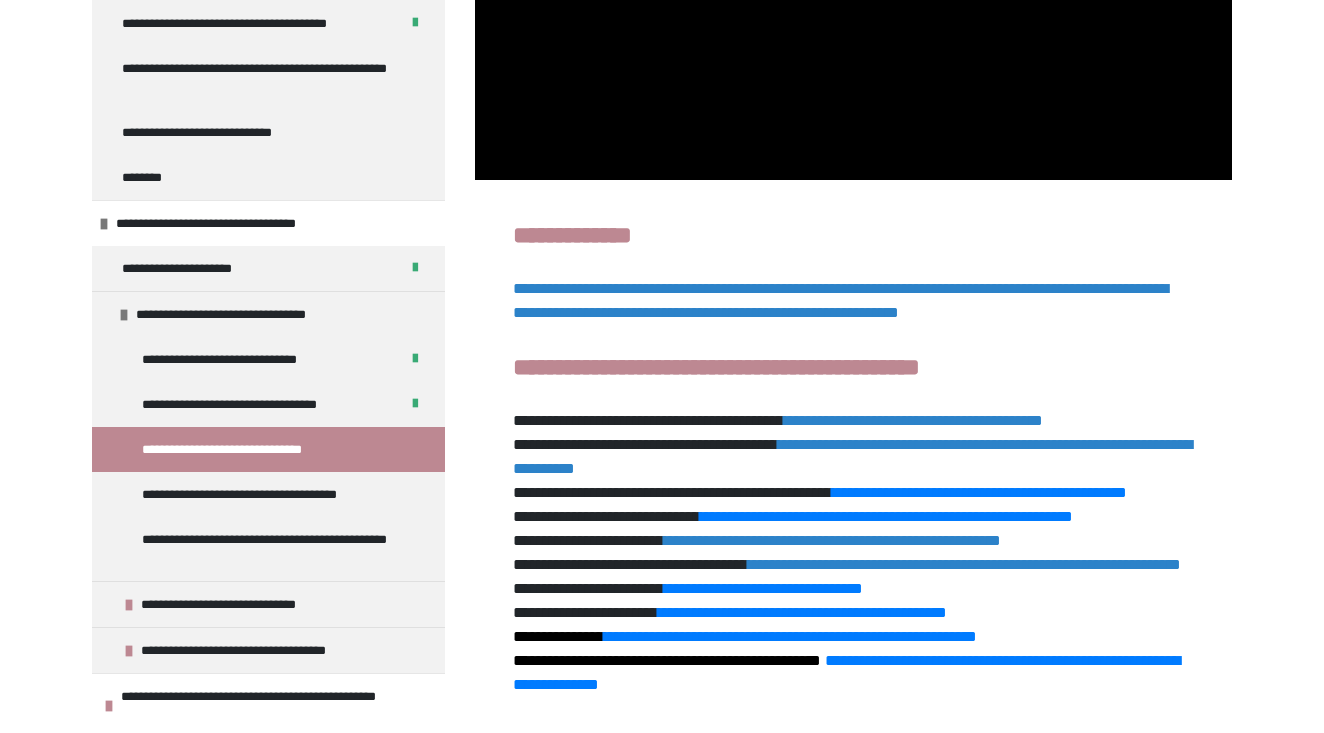 click on "**********" at bounding box center [840, 300] 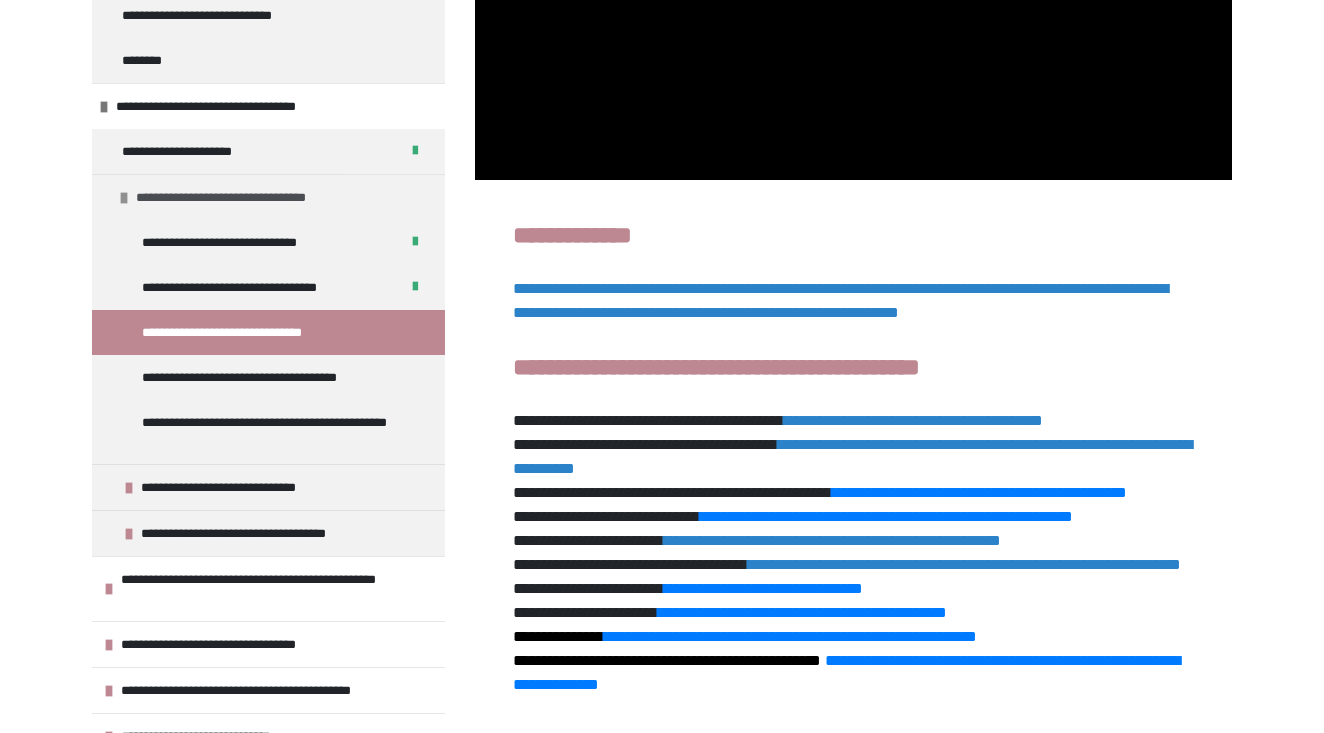 scroll, scrollTop: 557, scrollLeft: 0, axis: vertical 